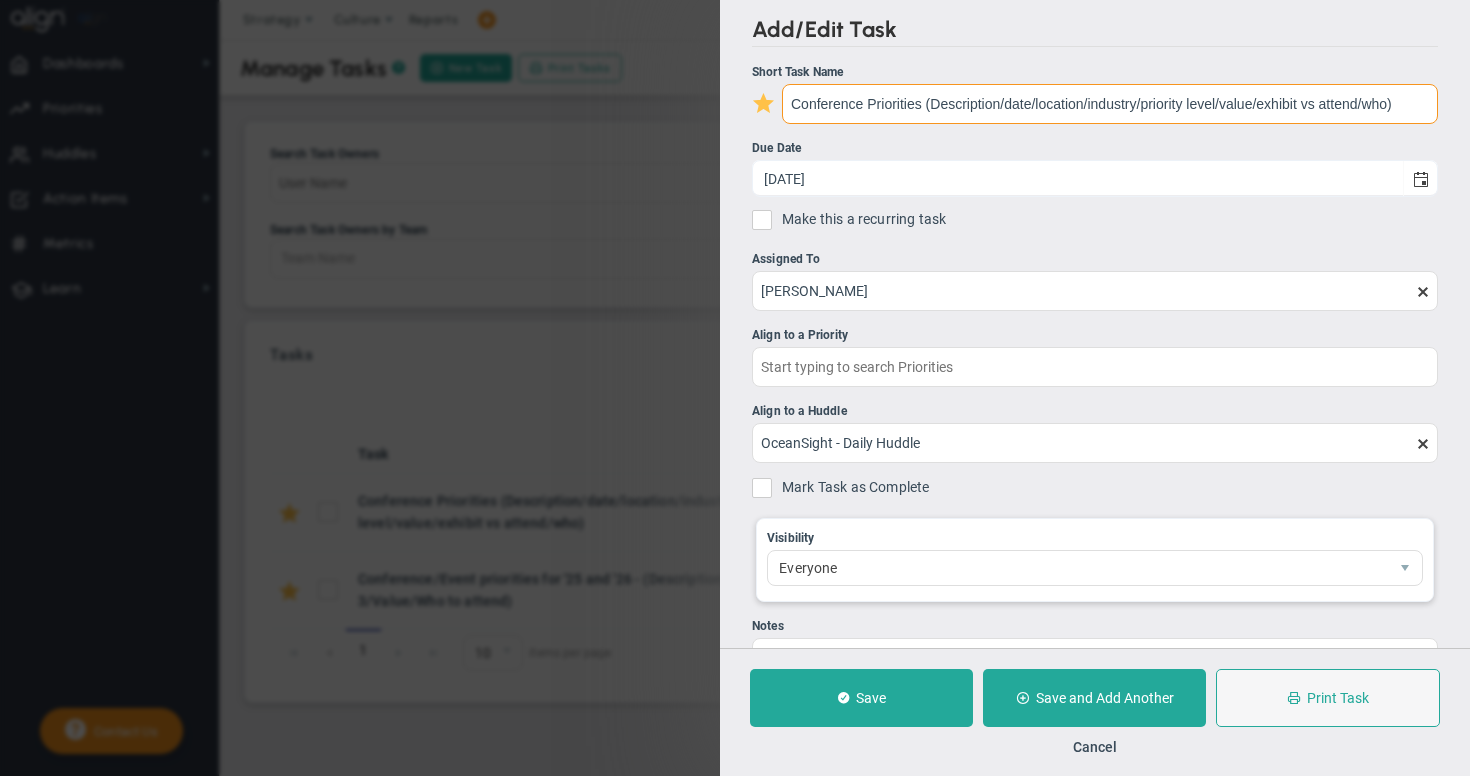 scroll, scrollTop: 0, scrollLeft: 0, axis: both 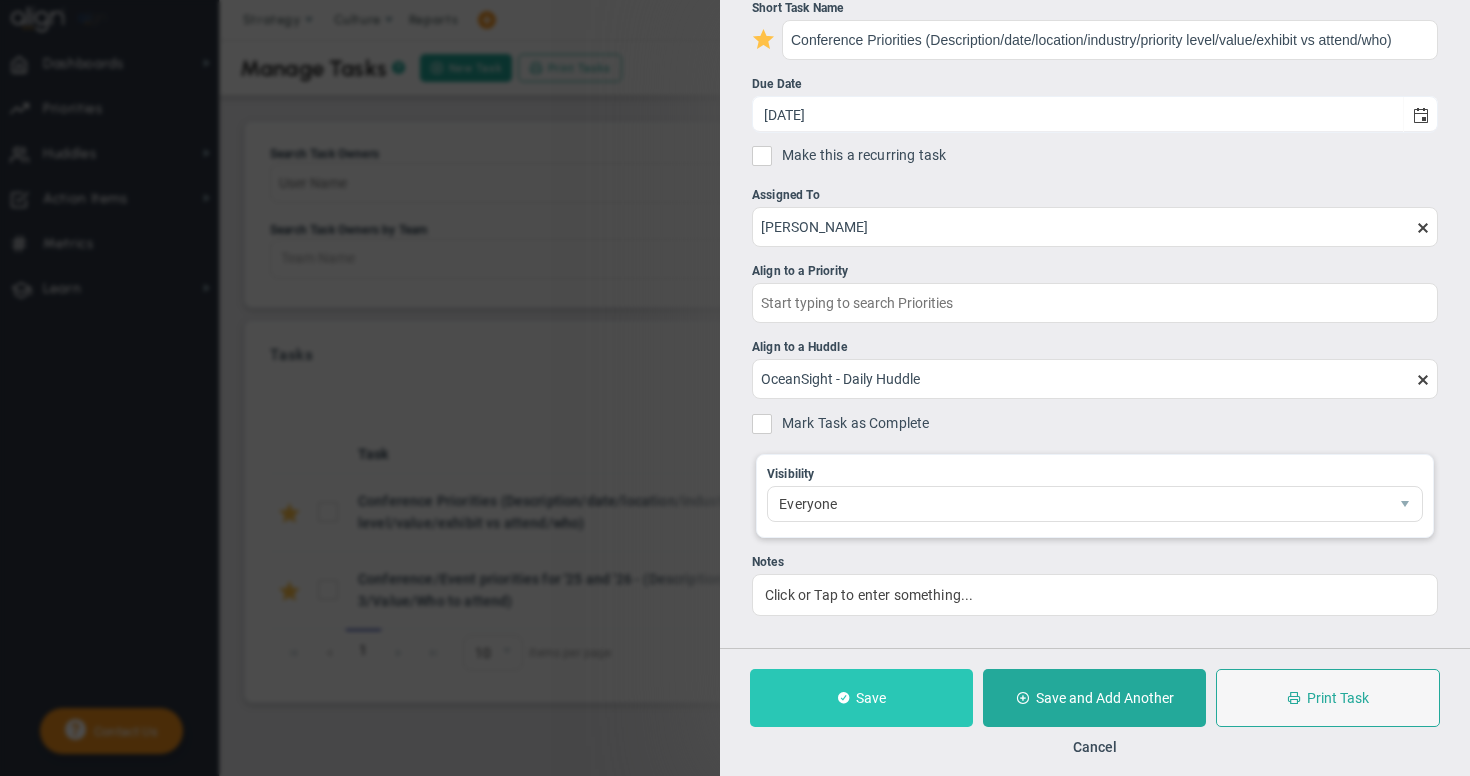 click on "Save" at bounding box center [861, 698] 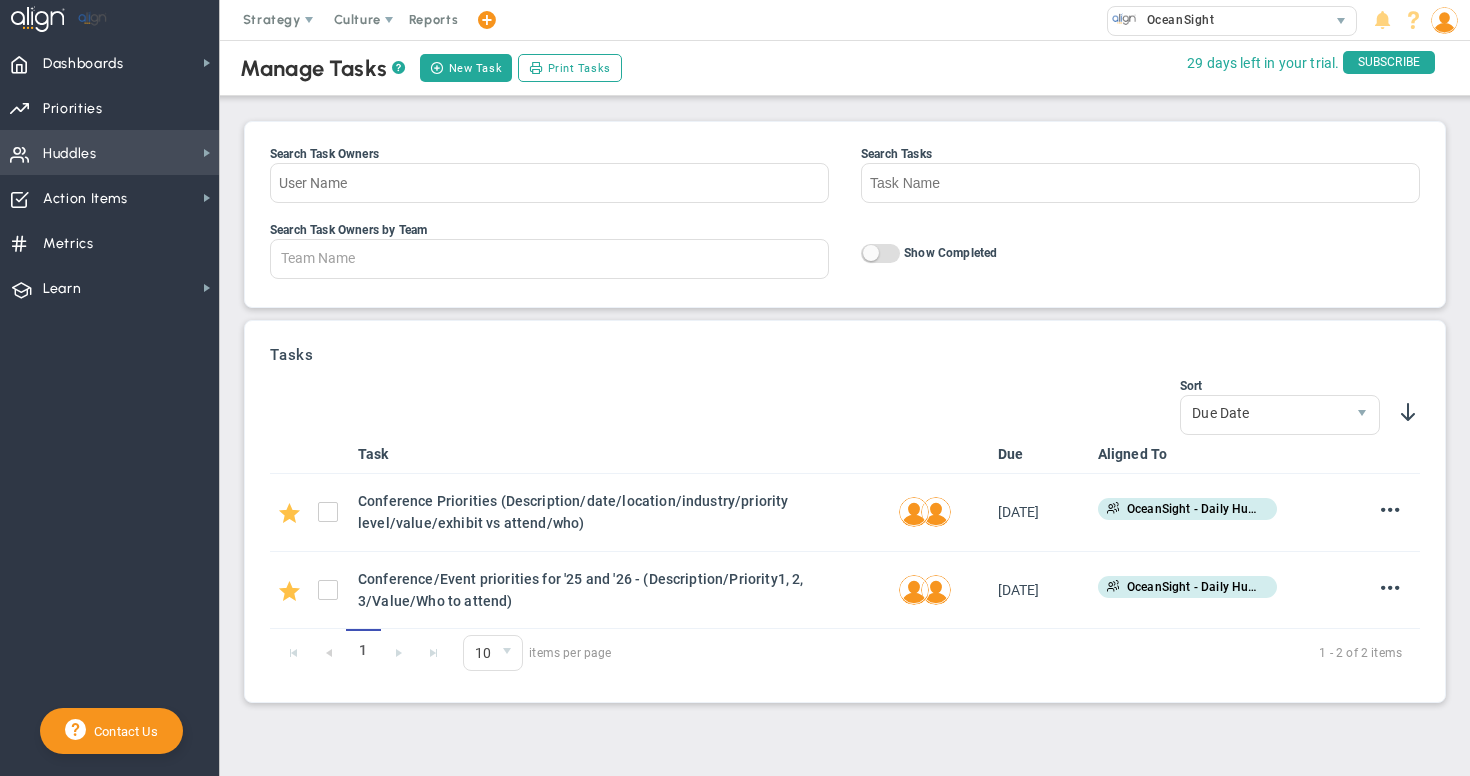 click on "Huddles" at bounding box center [70, 154] 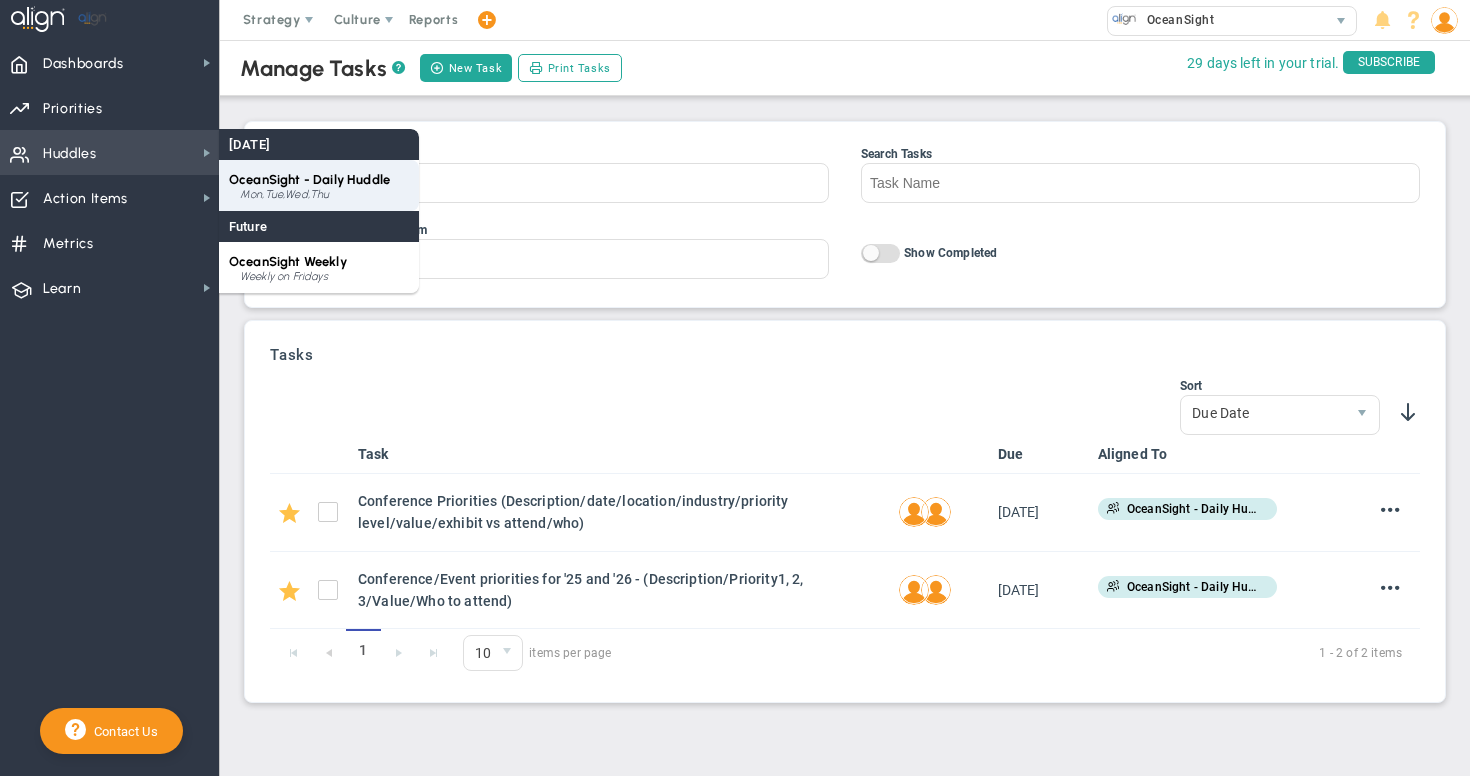 click on "OceanSight - Daily Huddle" at bounding box center (309, 179) 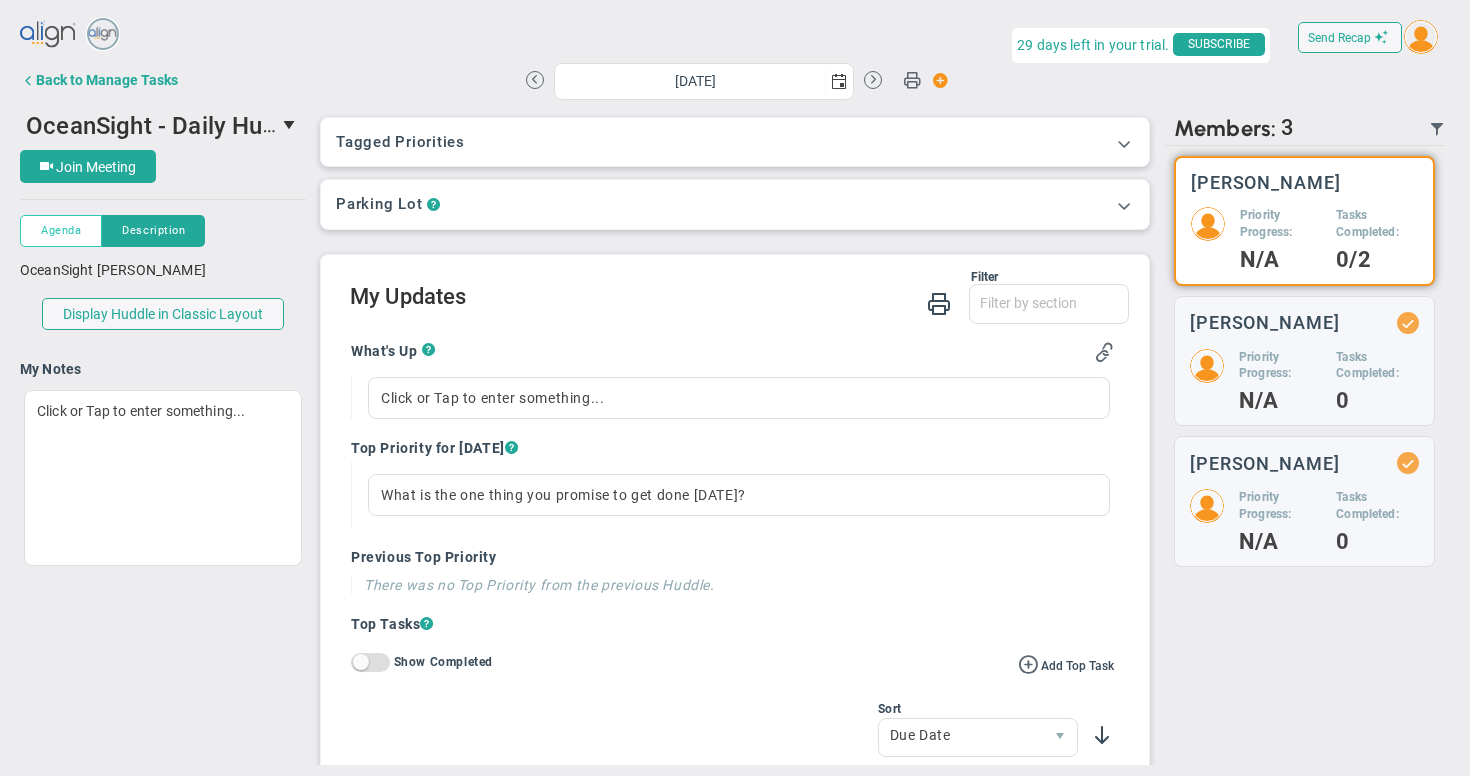 click on "Agenda" at bounding box center [61, 230] 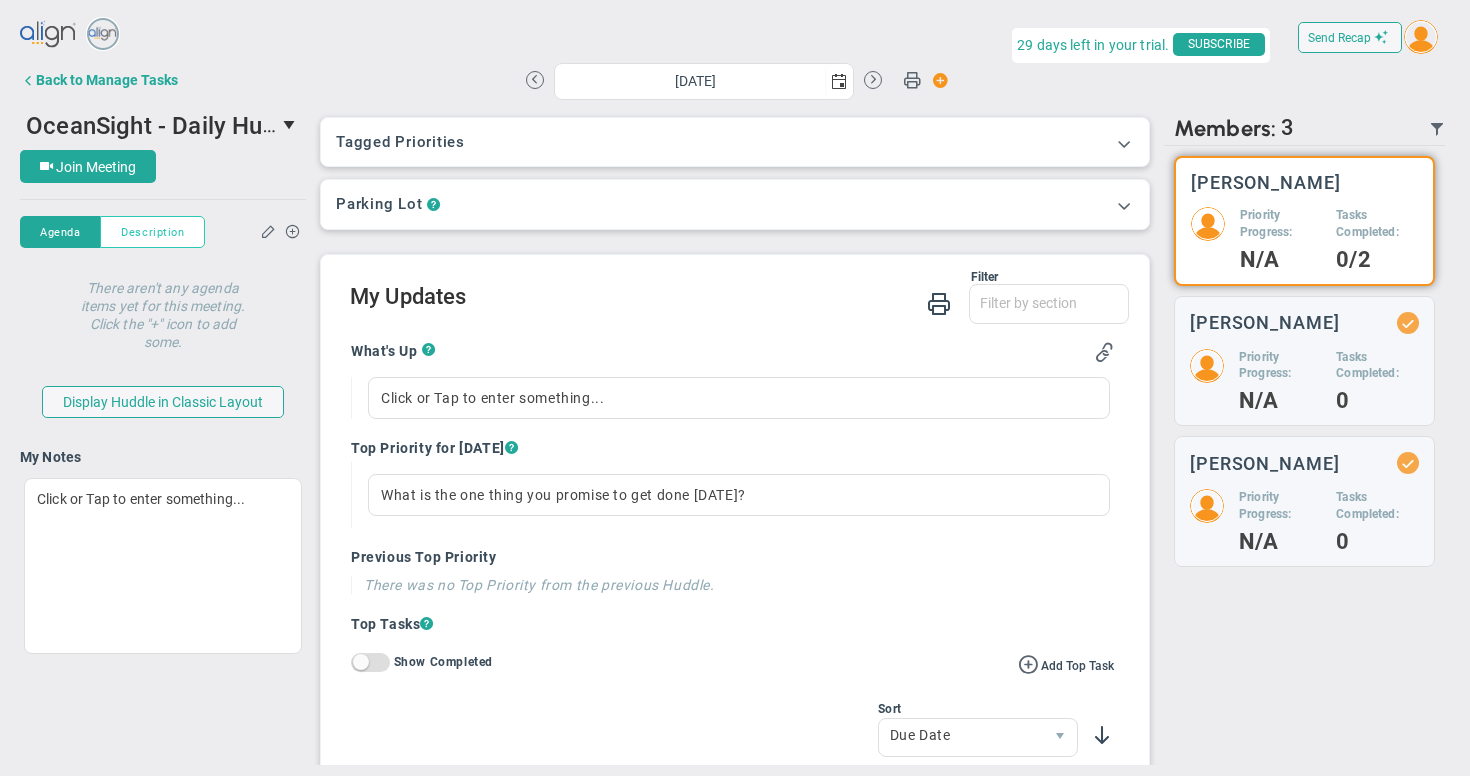 click on "Description" at bounding box center (152, 232) 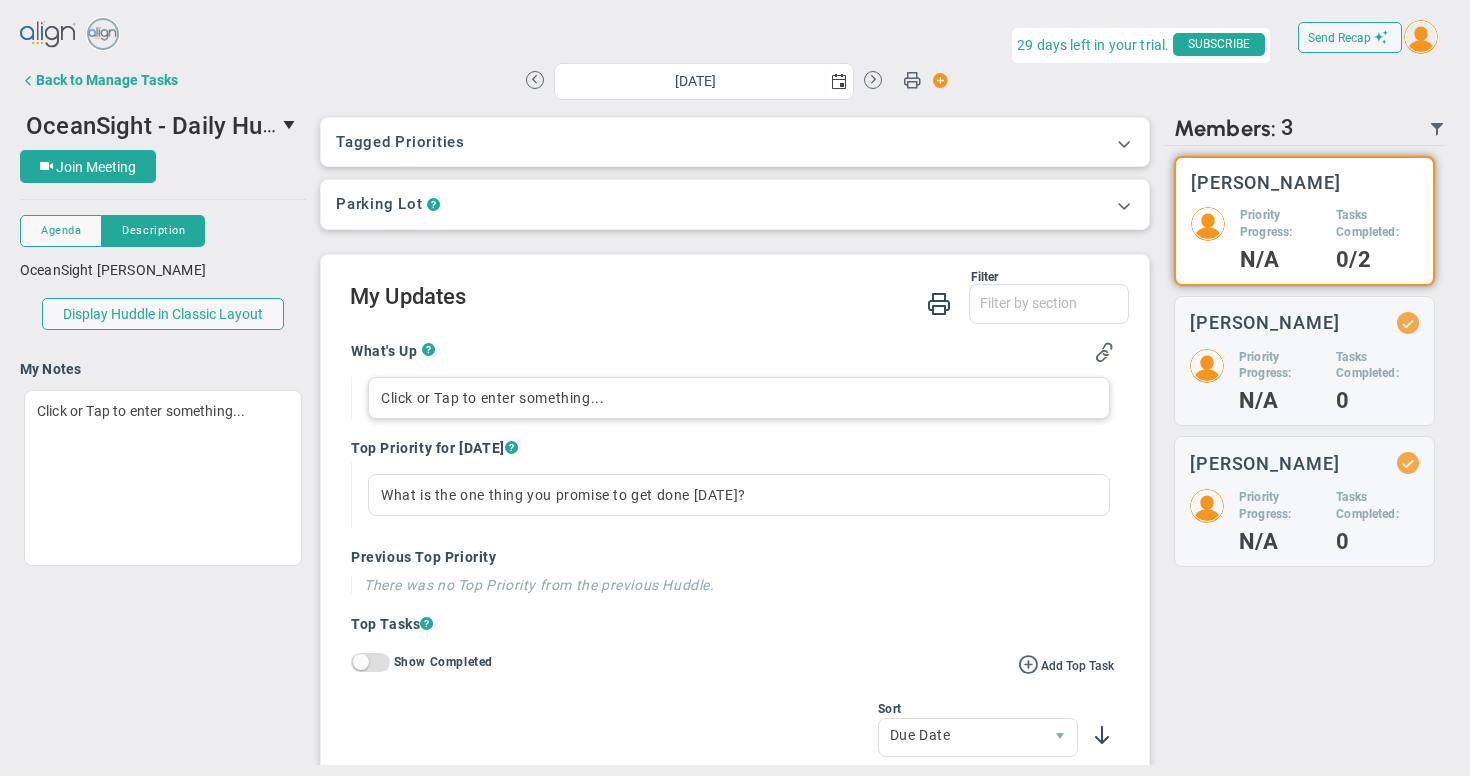 click on "Click or Tap to enter something..." at bounding box center (739, 398) 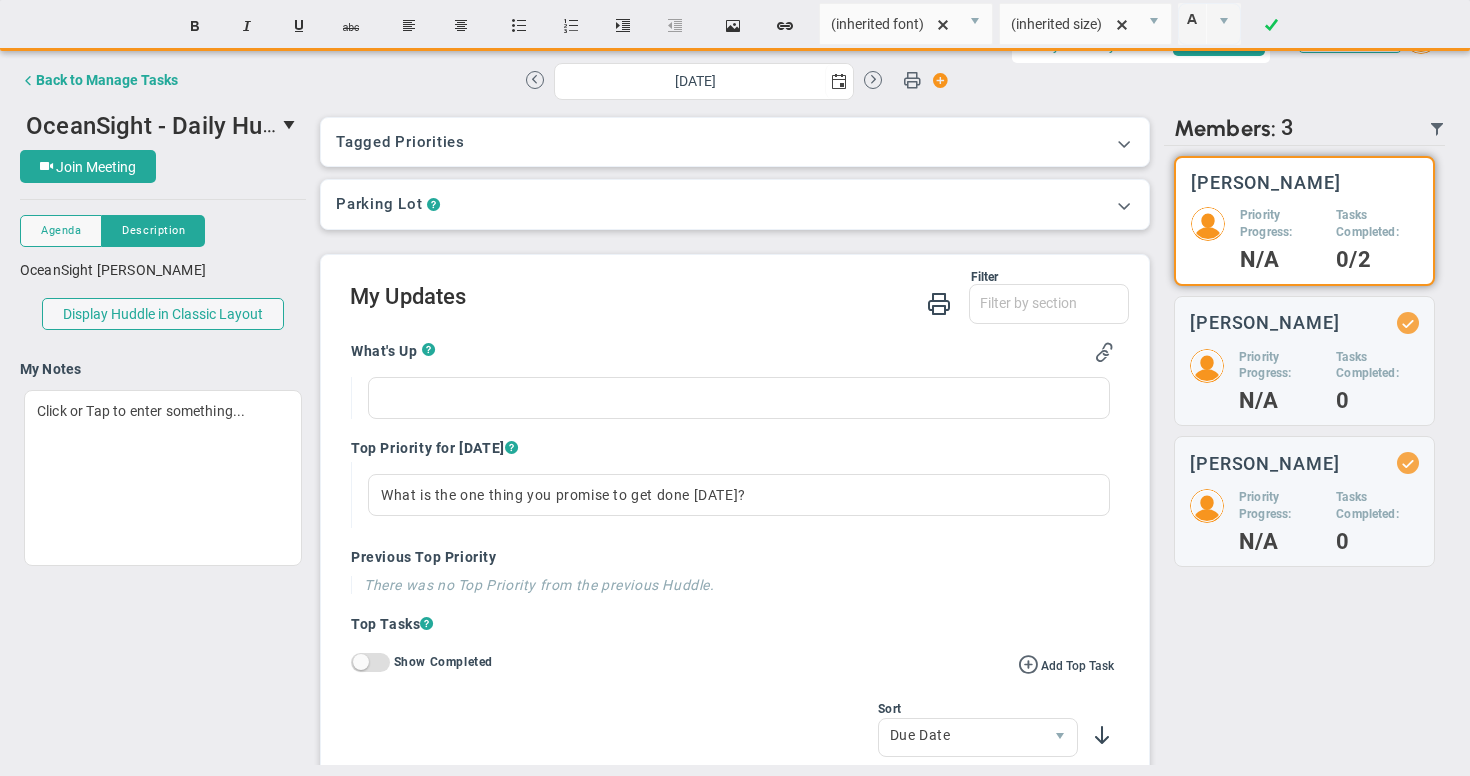 click on "What's Up  ?" at bounding box center [732, 353] 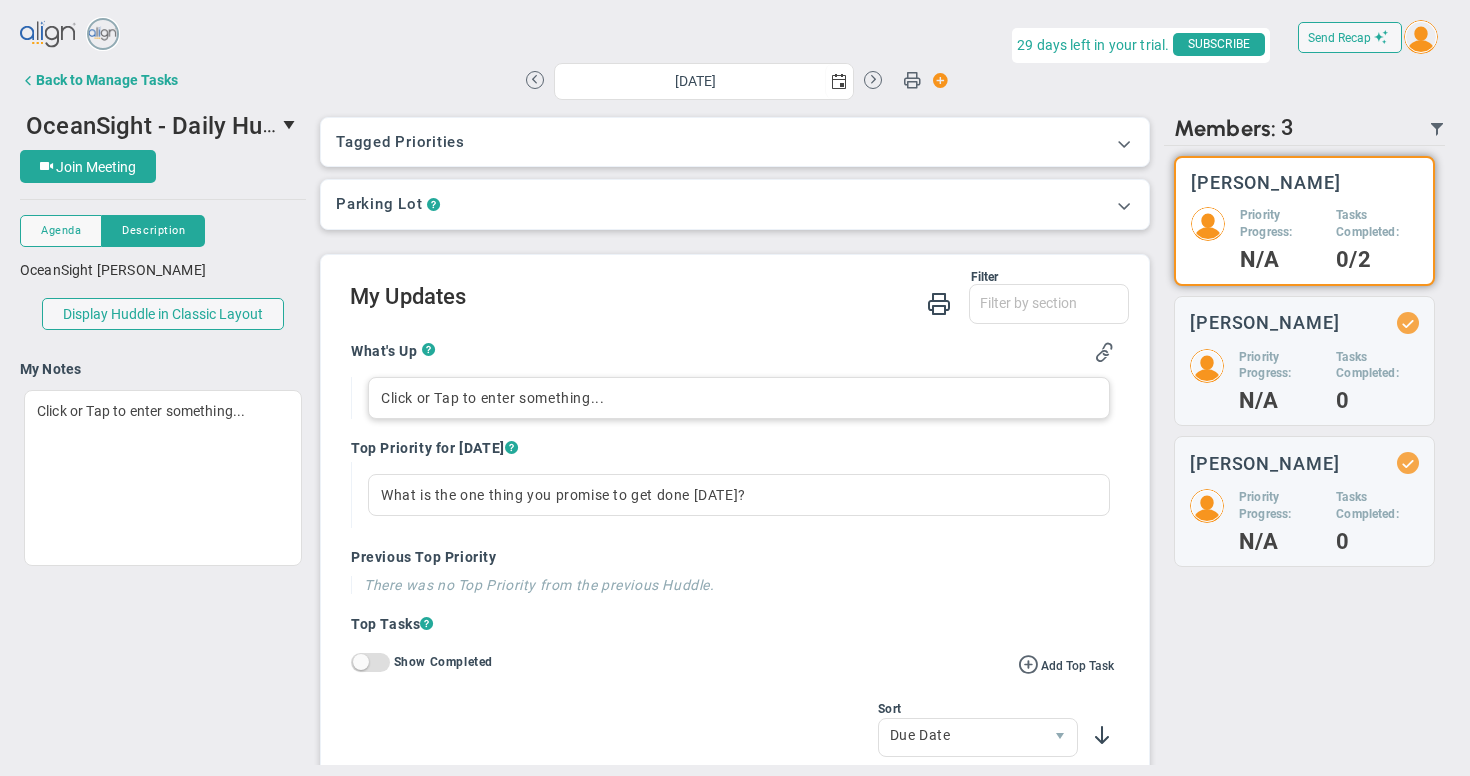 click on "Click or Tap to enter something..." at bounding box center (739, 398) 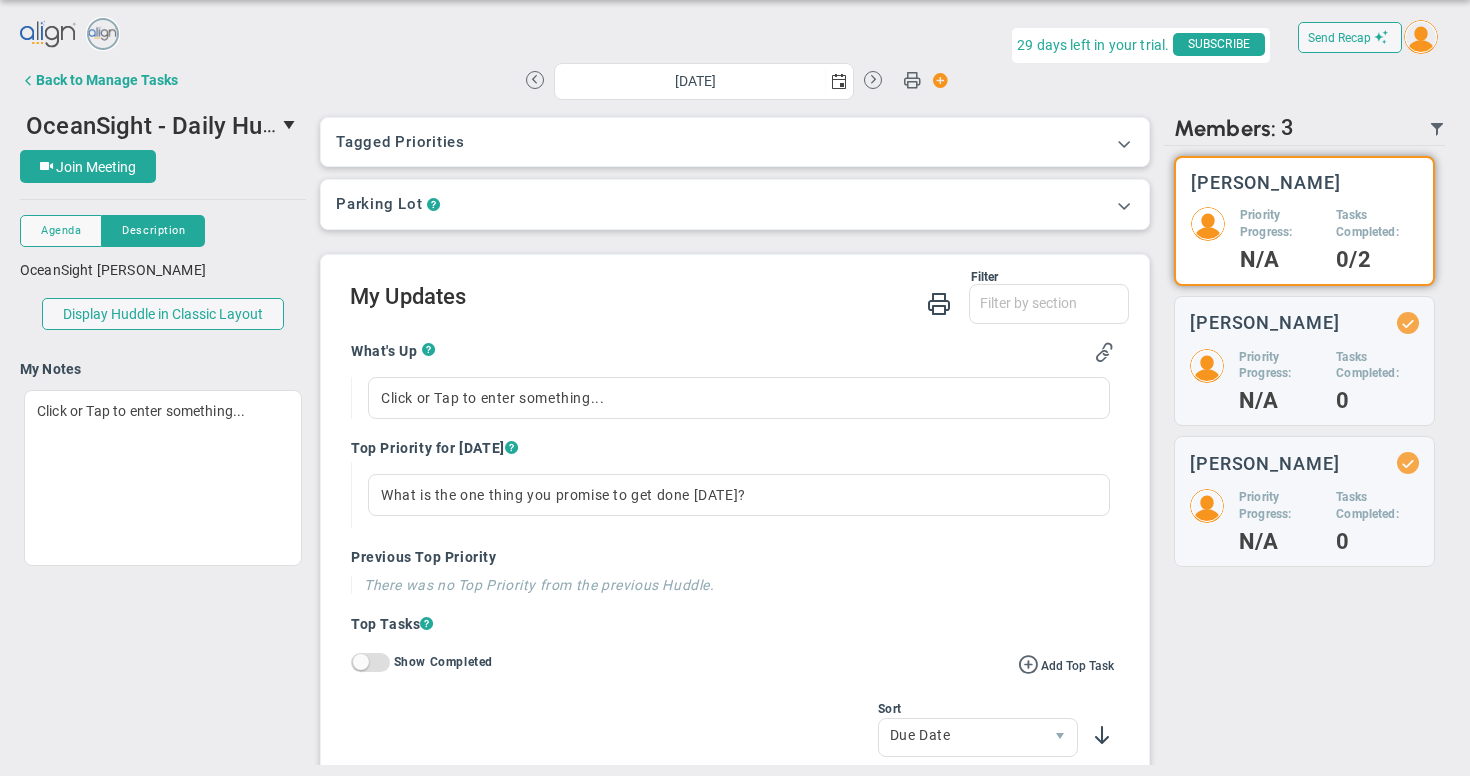 click on "What's Up  ?" at bounding box center [732, 353] 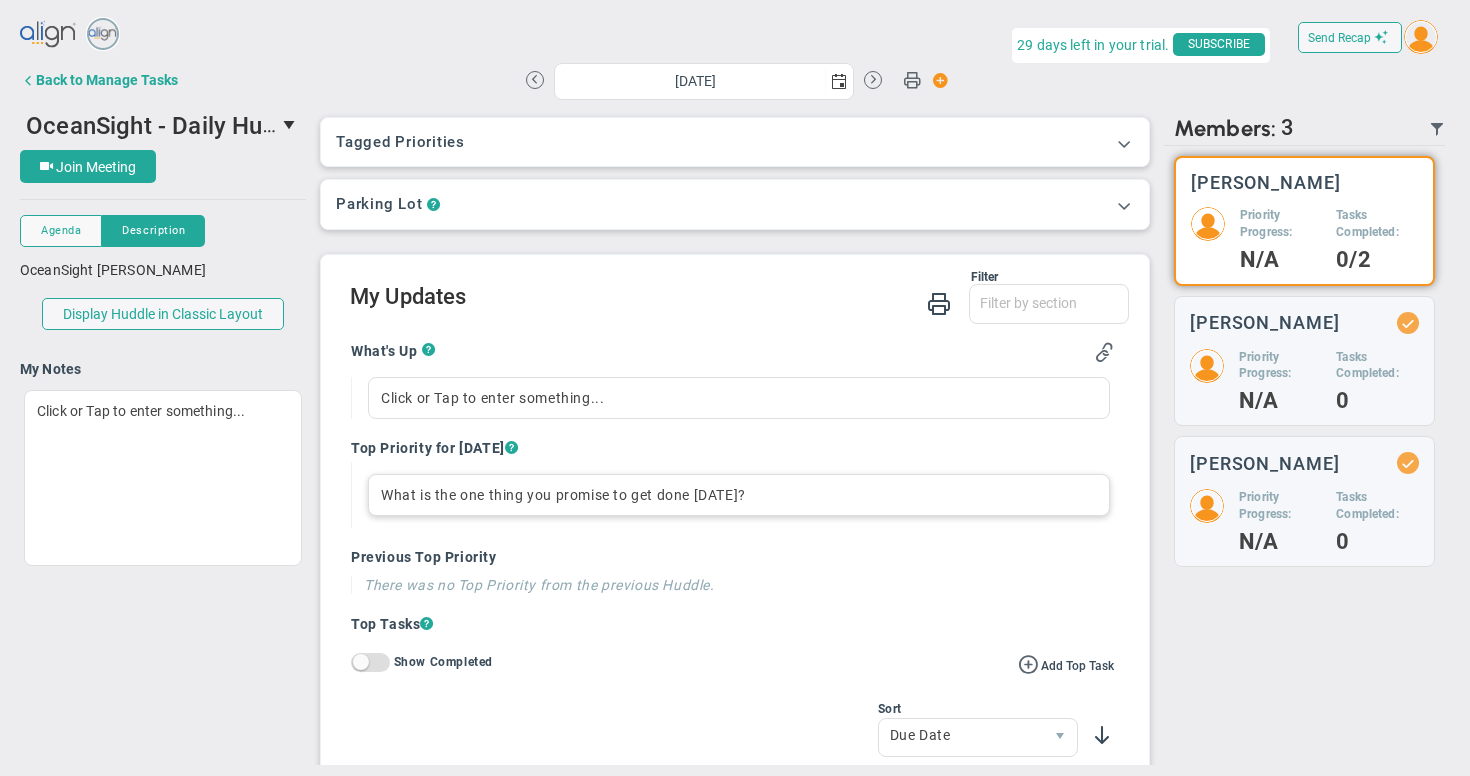 click on "What is the one thing you promise to get done [DATE]?" at bounding box center [739, 495] 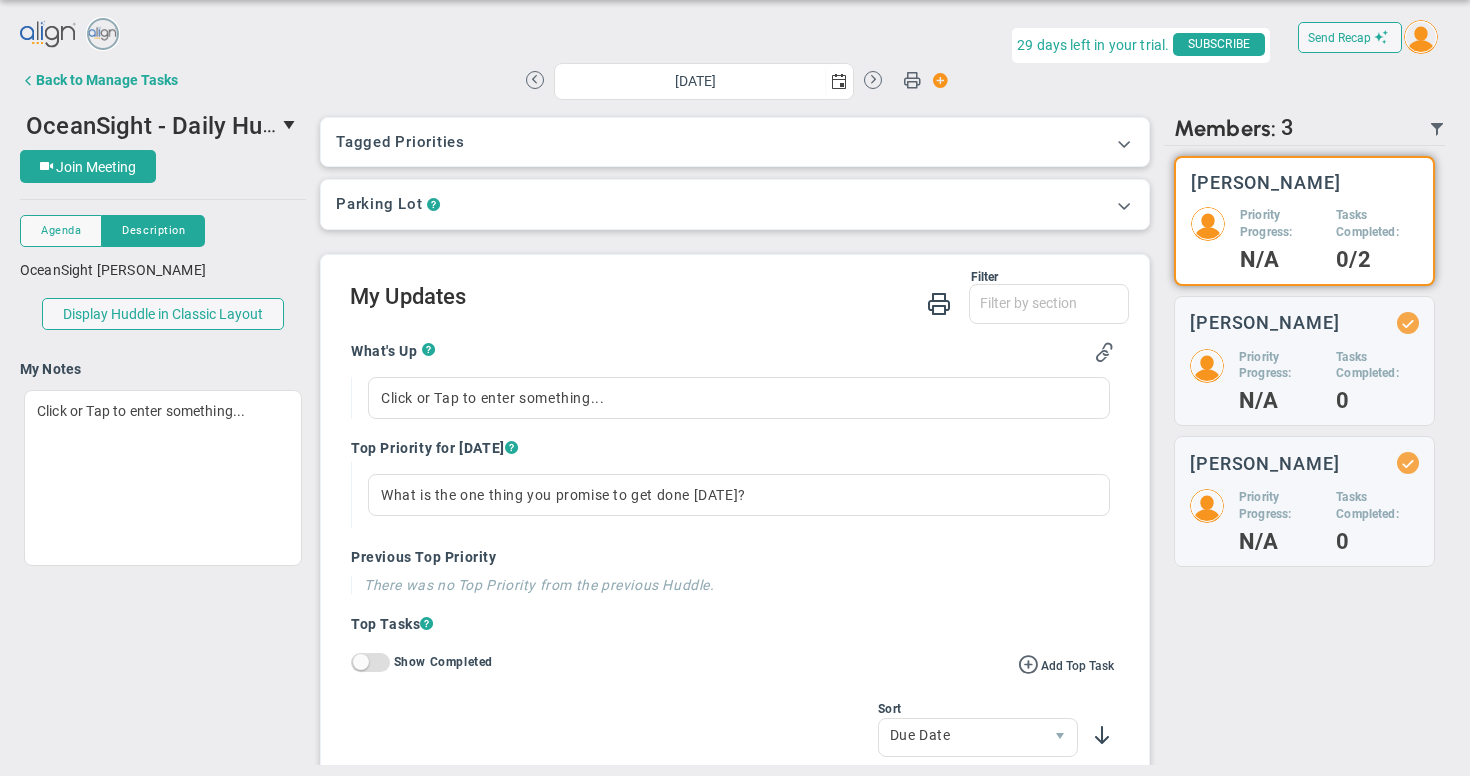 click on "What's Up  ?
Click or Tap to enter something...
Top Priority for [DATE]  ?
What is the one thing you promise to get done [DATE]?
Previous Top Priority
undefined
There was no Top Priority from the previous Huddle.
Top Tasks  ?
Add Top Task
On" at bounding box center (732, 760) 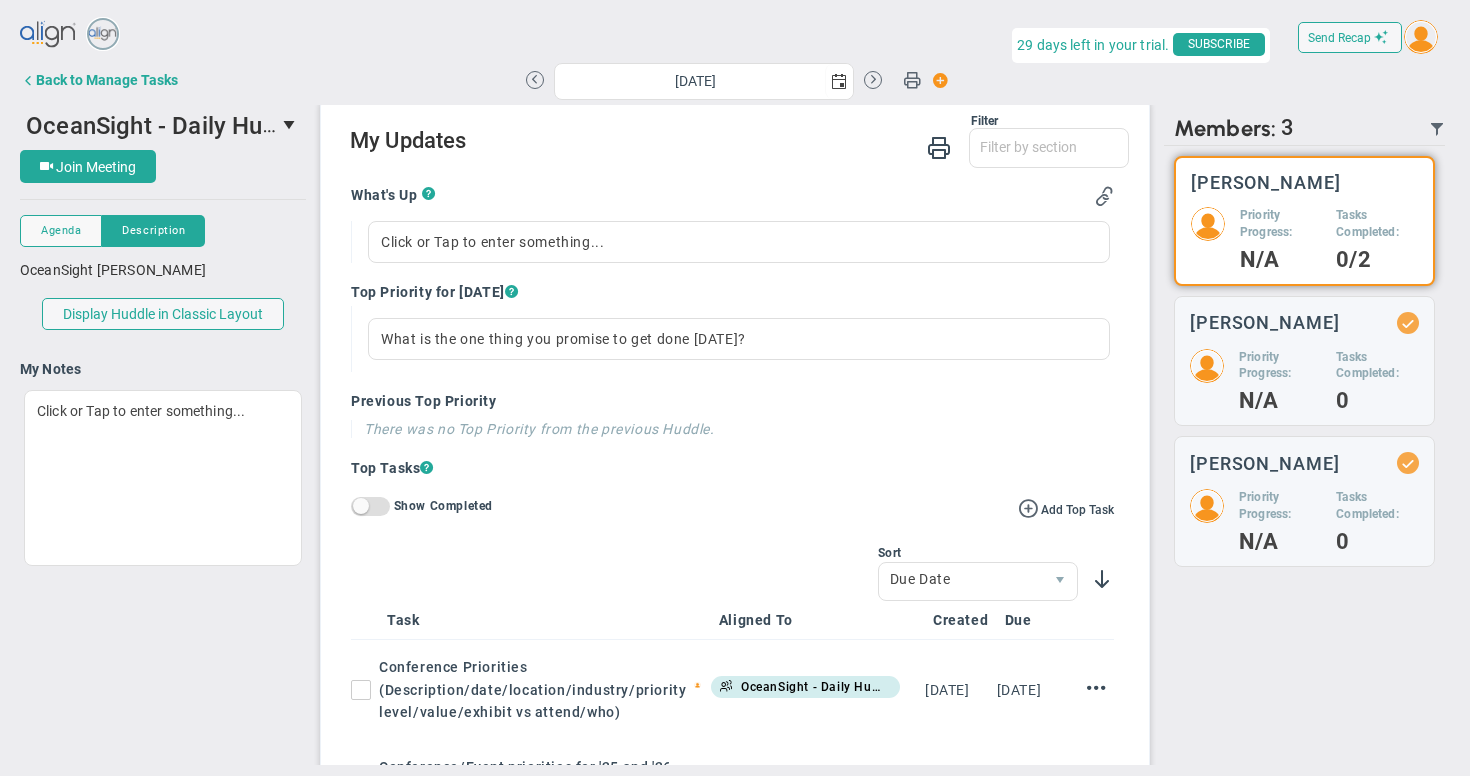 scroll, scrollTop: 0, scrollLeft: 0, axis: both 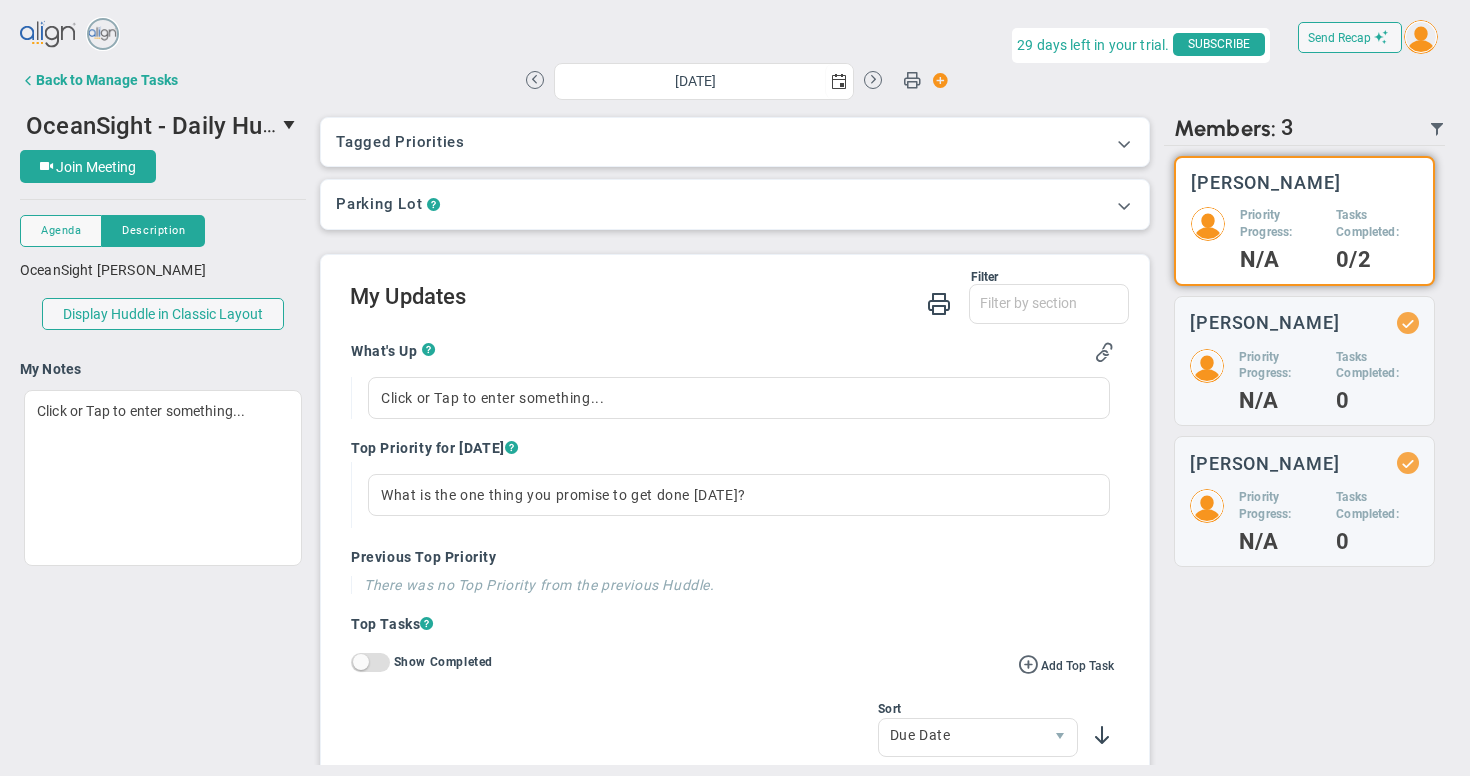 click on "Tagged OKRs
Tagged Priorities
This Huddle doesn’t have a tag.
Tagged OKRs
Tagged Priorities" at bounding box center (735, 142) 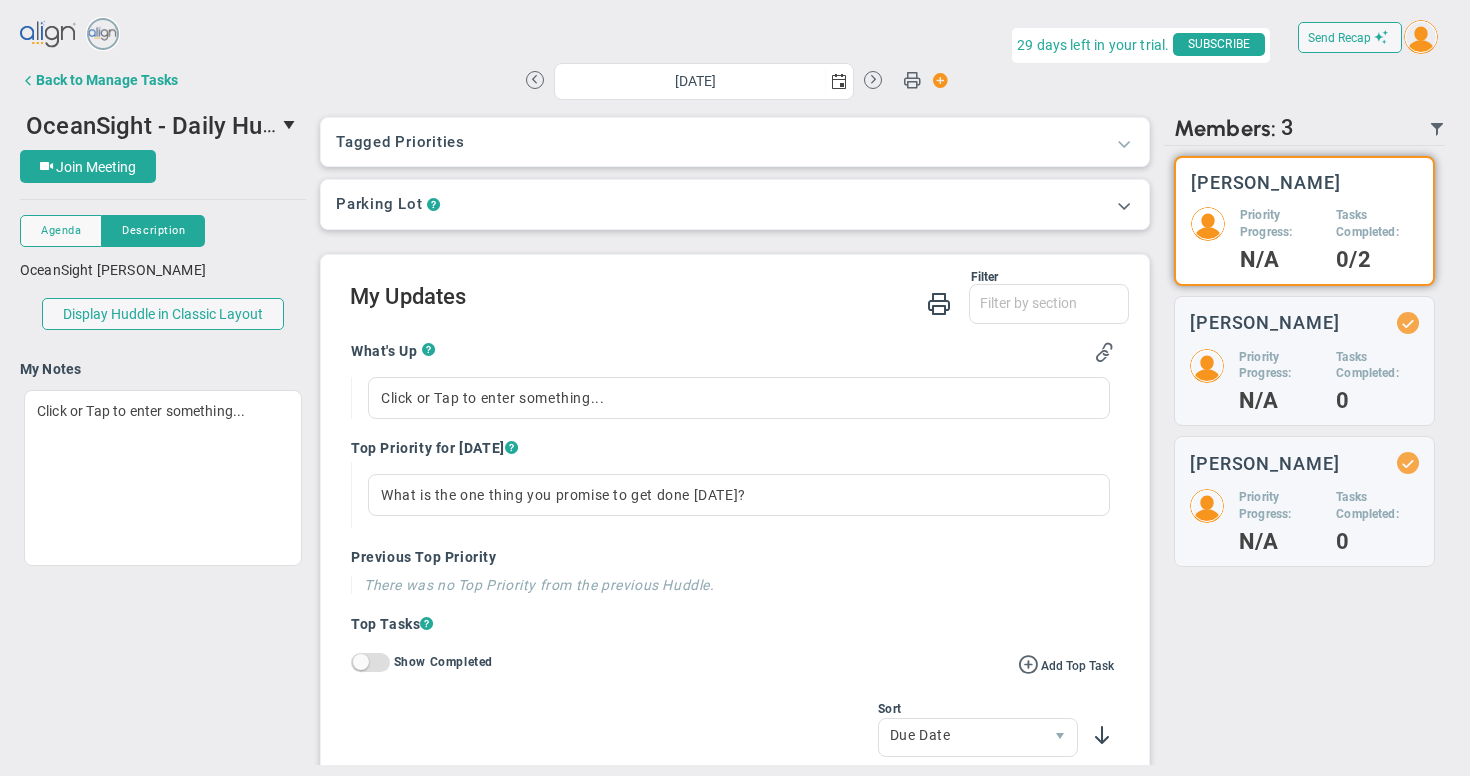 click at bounding box center [1124, 143] 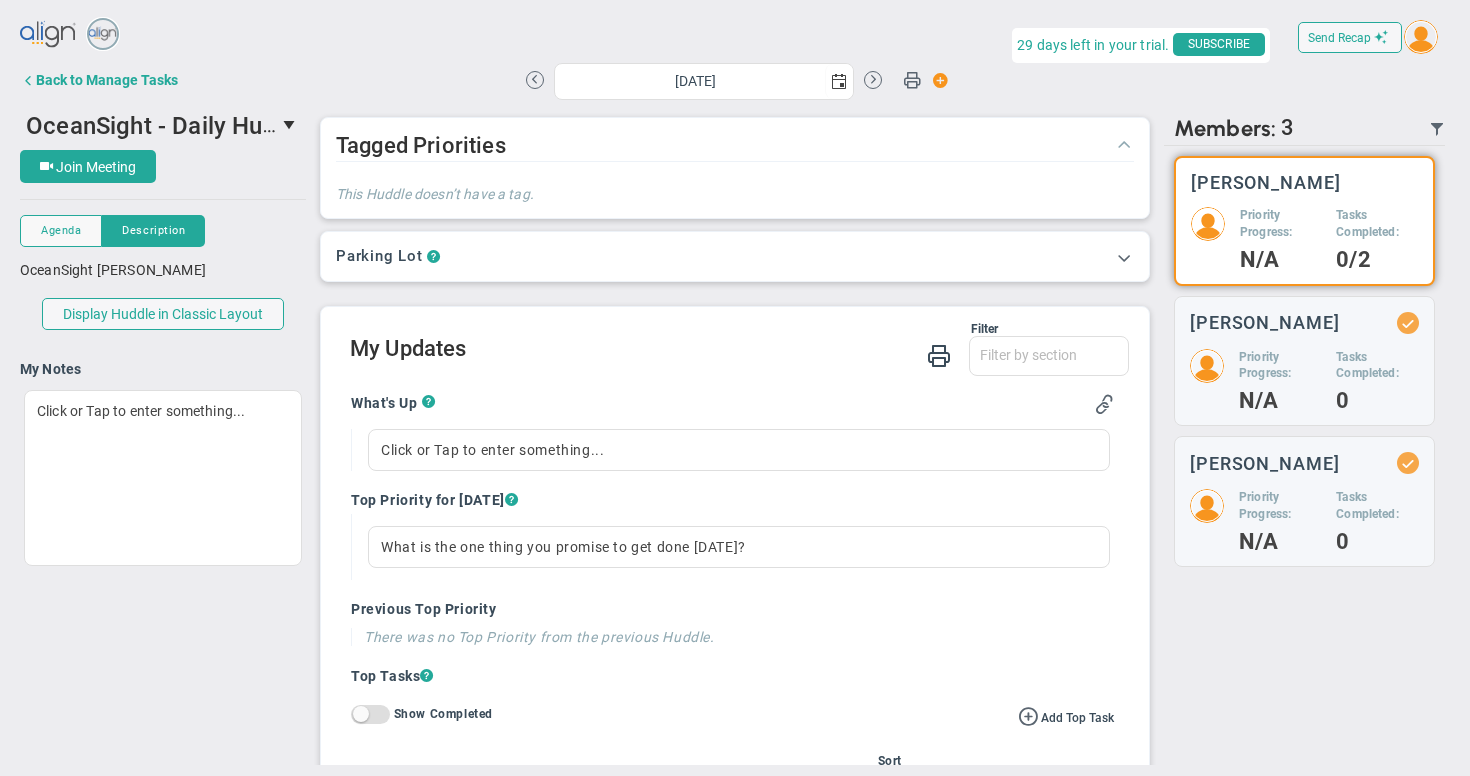 click at bounding box center [1124, 143] 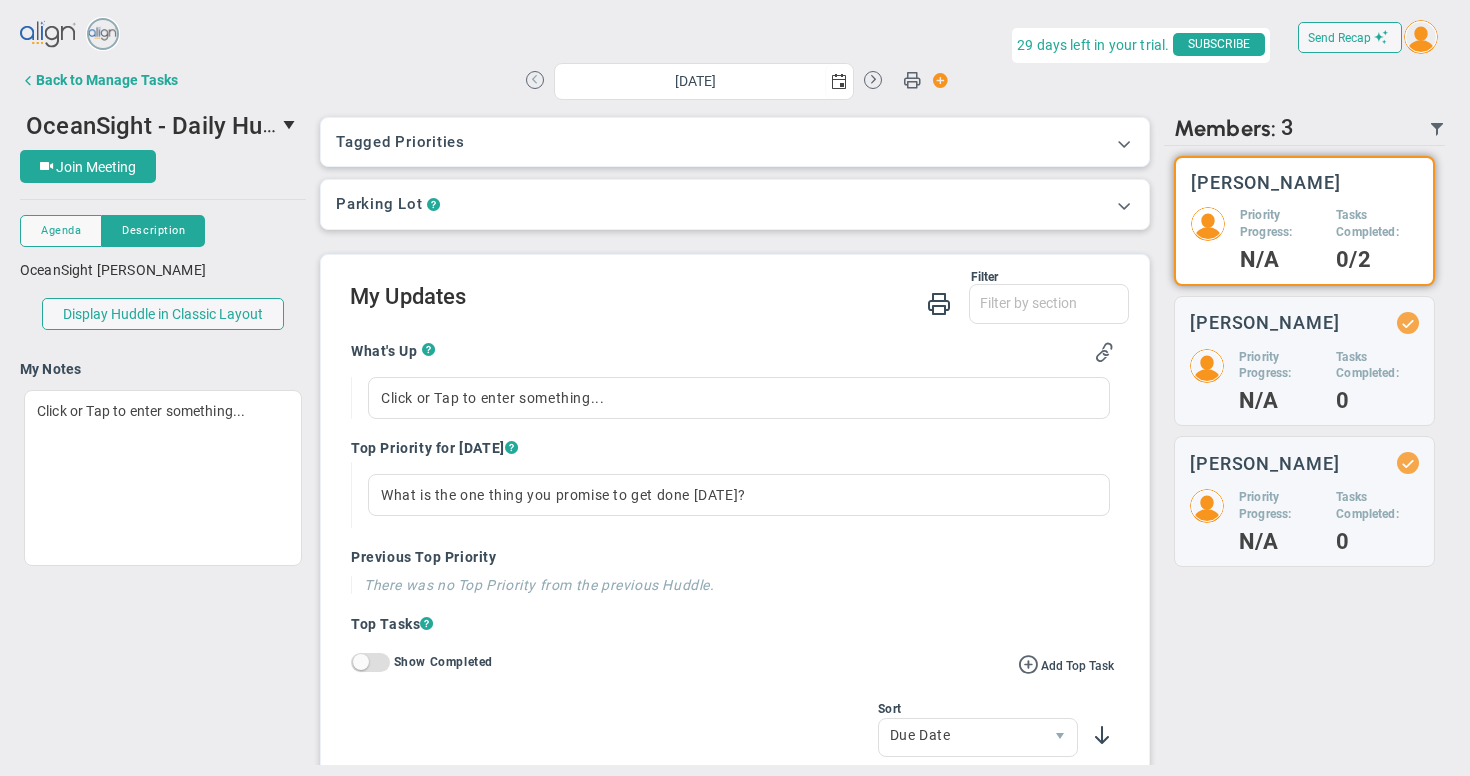 click at bounding box center [535, 80] 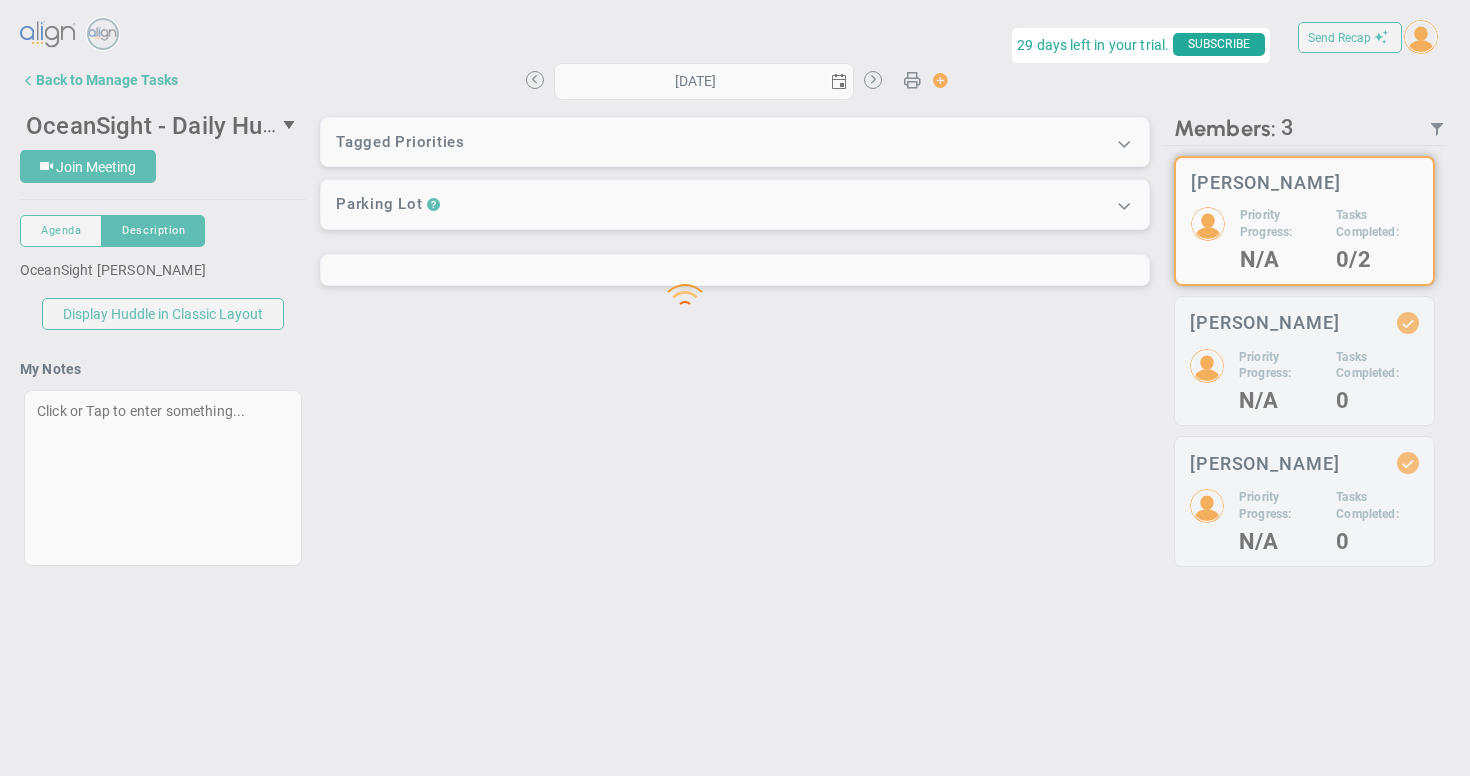 type on "[DATE]" 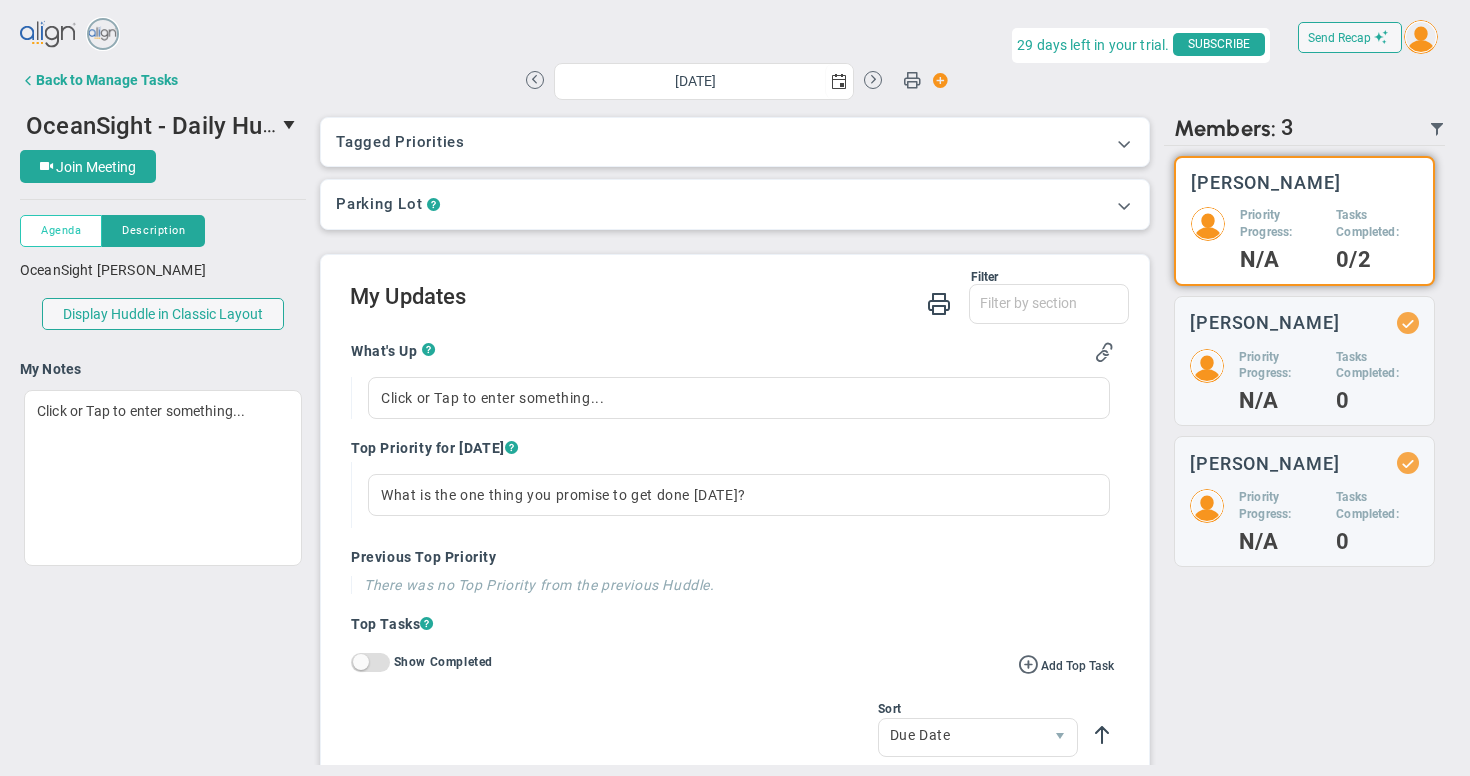 click on "Agenda" at bounding box center [61, 230] 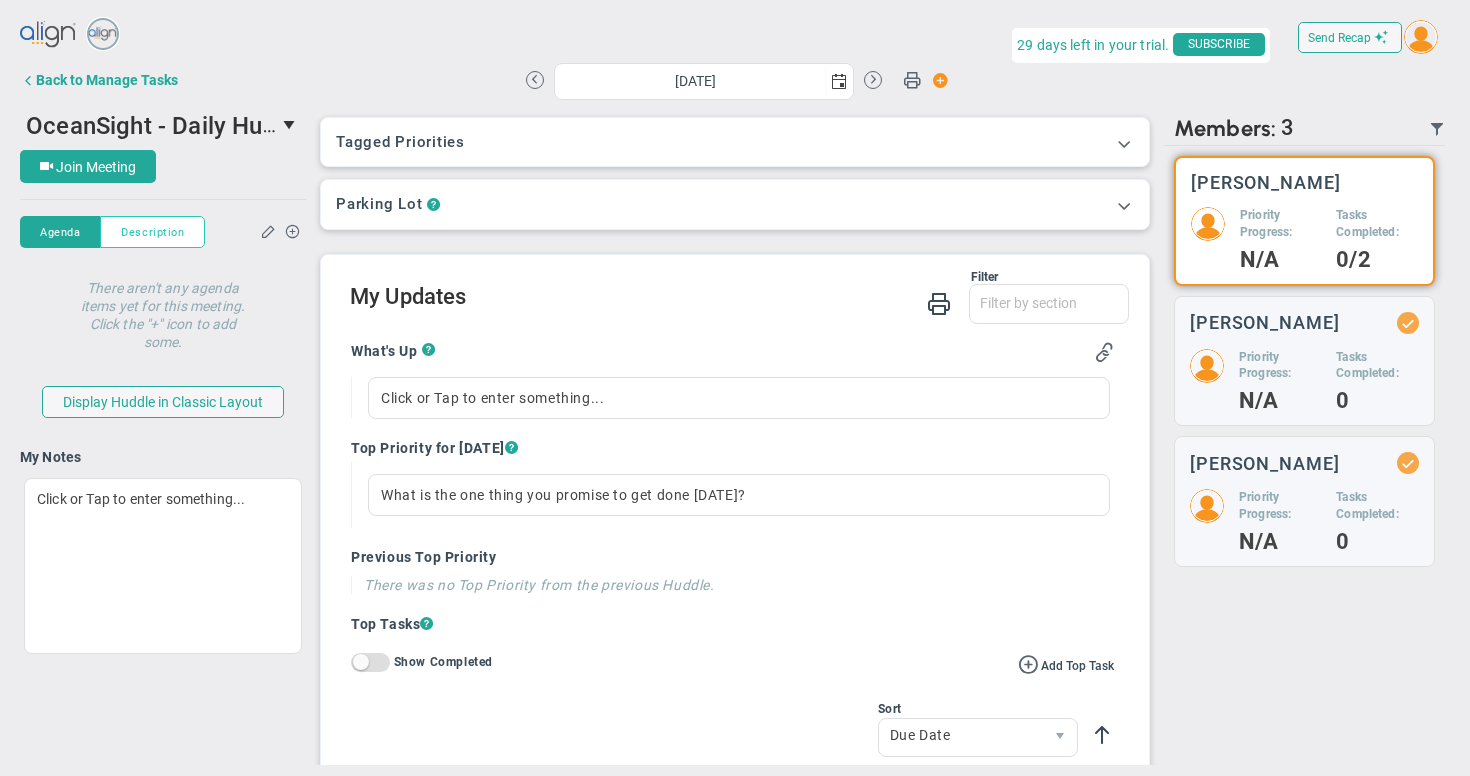 click on "Description" at bounding box center (152, 232) 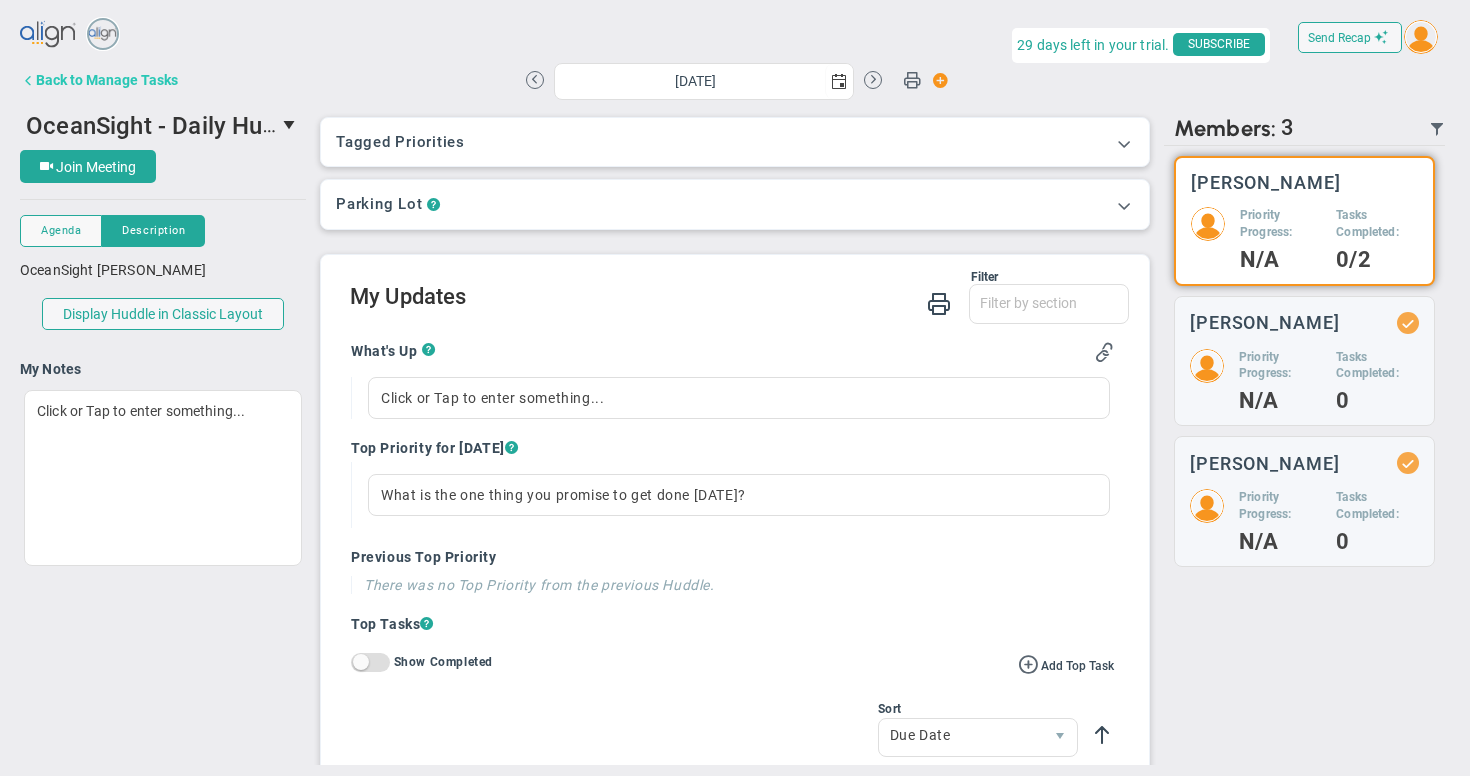 click on "Back to Manage Tasks" at bounding box center (107, 80) 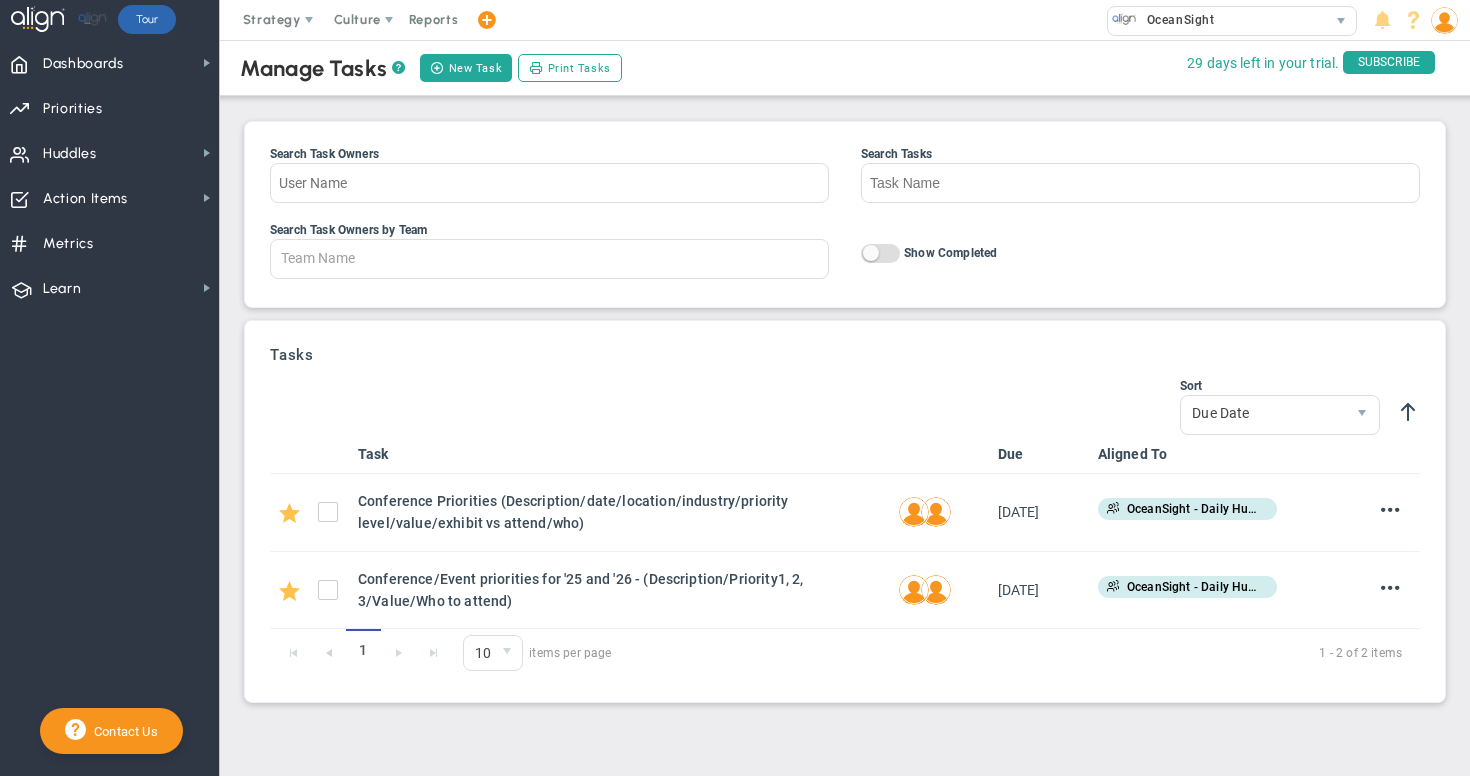 scroll, scrollTop: 0, scrollLeft: 0, axis: both 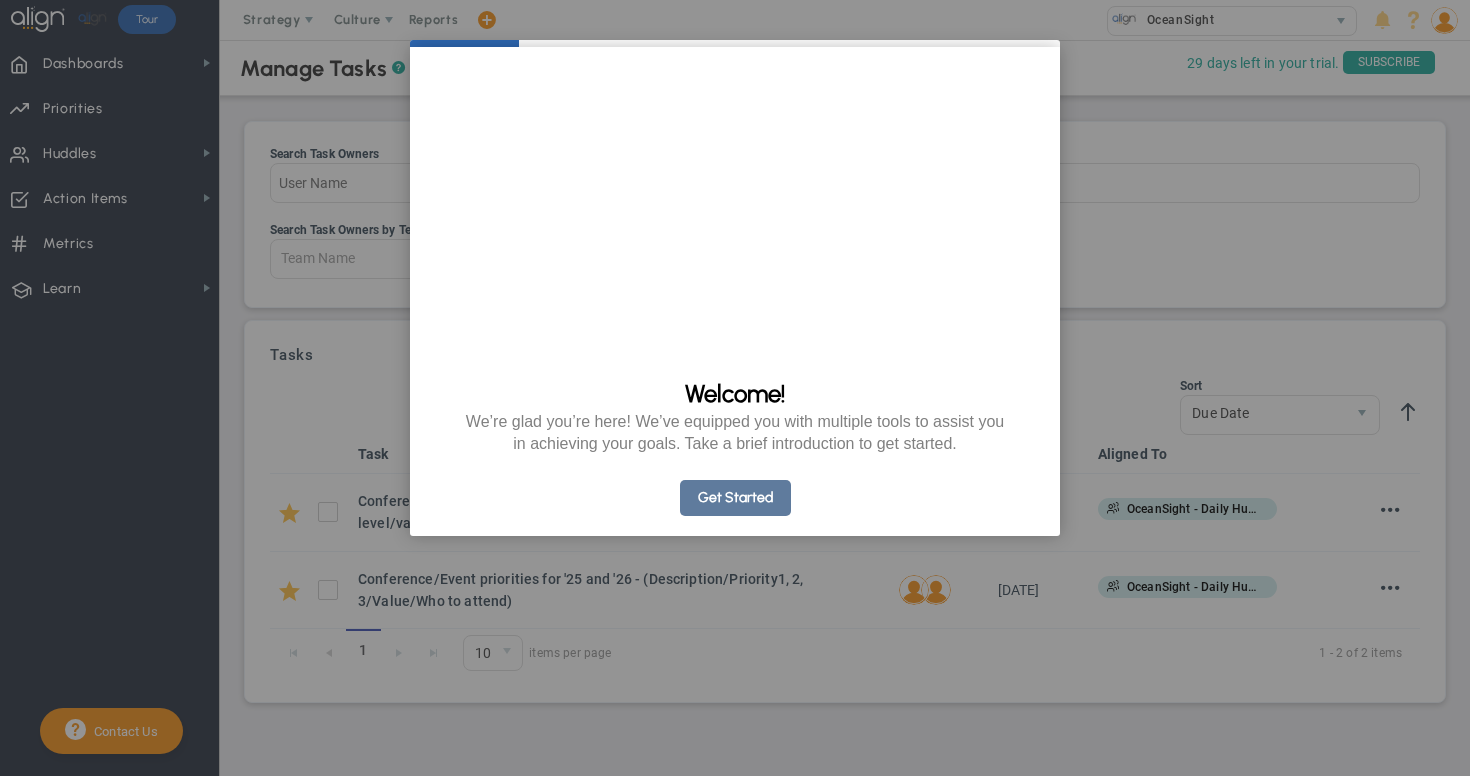click on "Get Started" at bounding box center (735, 498) 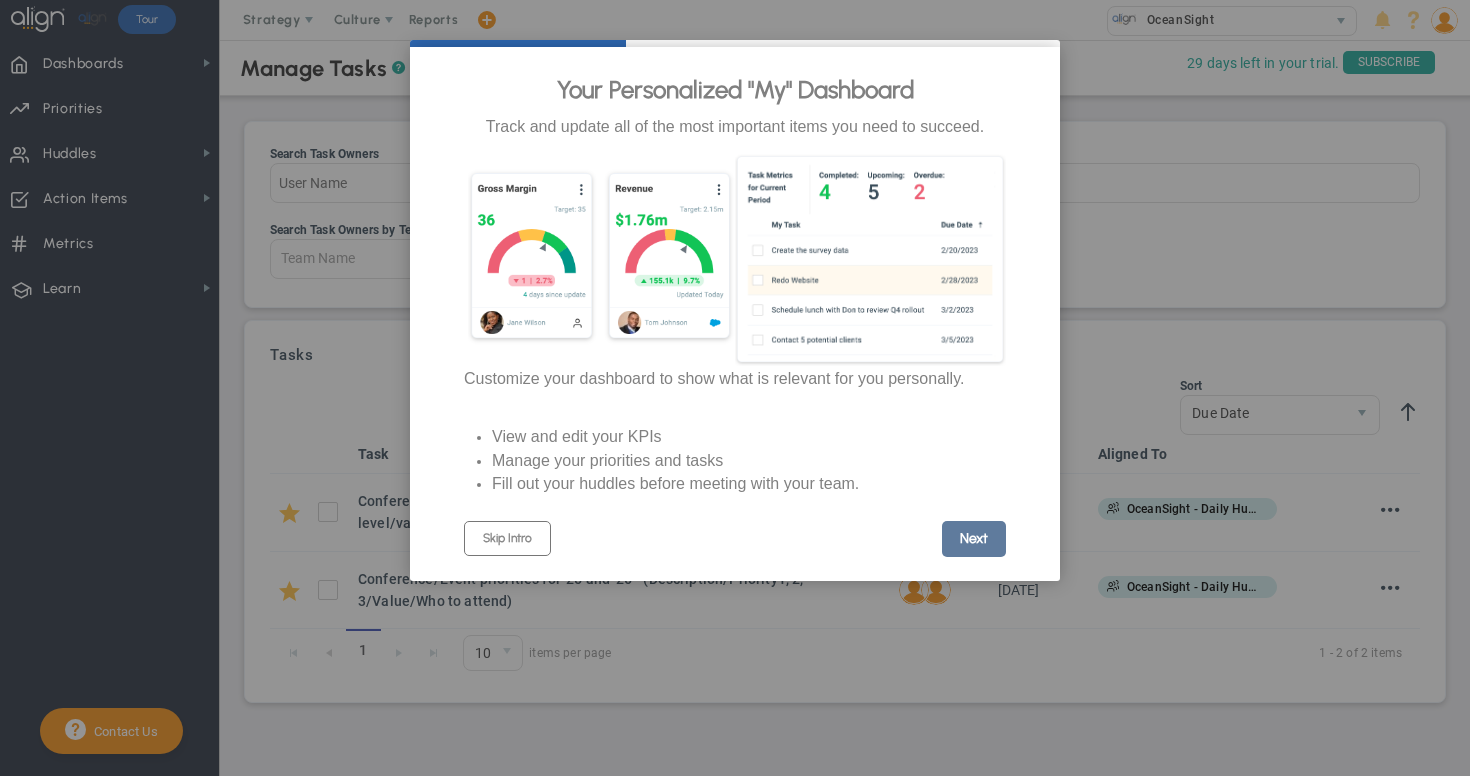 click on "Next" at bounding box center [974, 539] 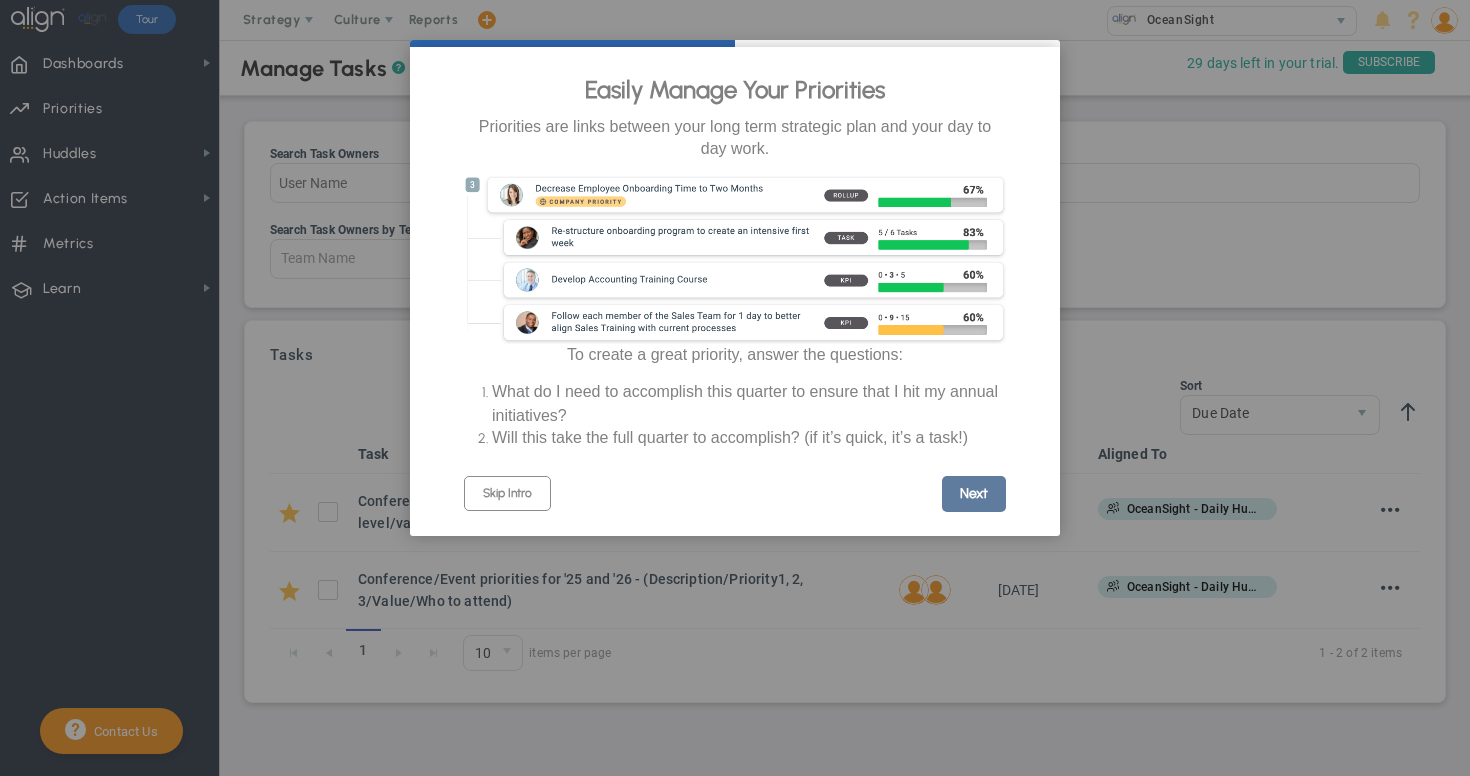 click on "Next" at bounding box center [974, 494] 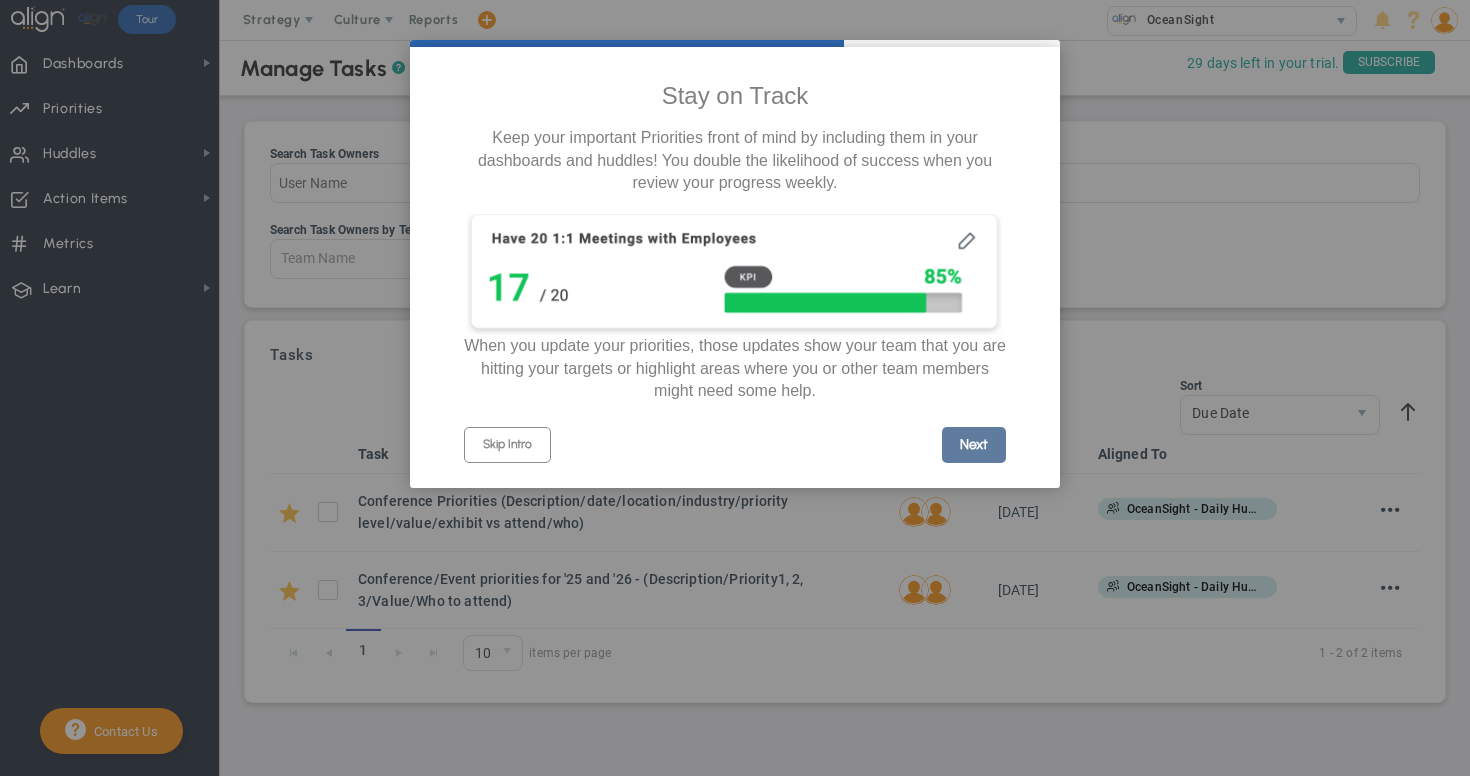 click on "Next" at bounding box center [974, 445] 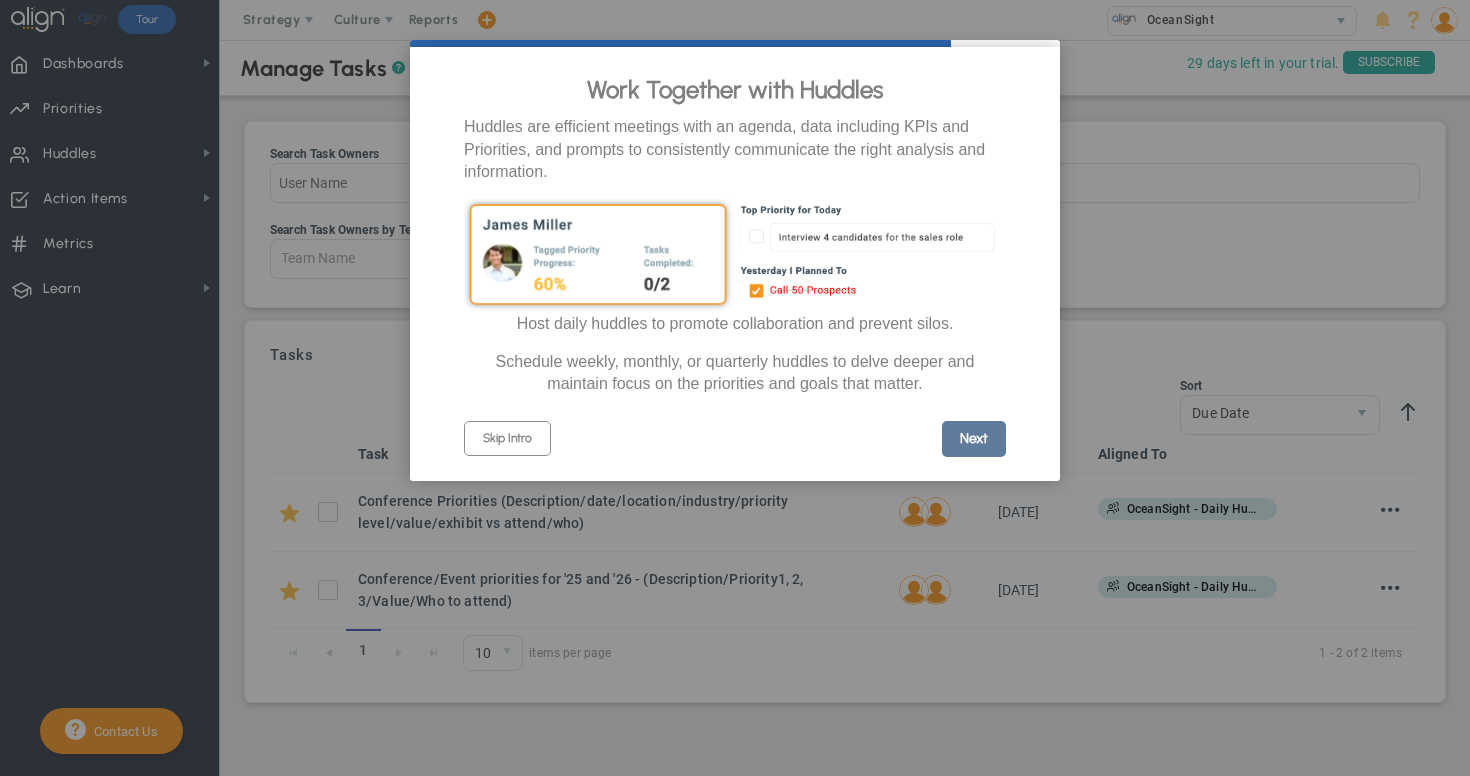 click on "Next" at bounding box center (974, 439) 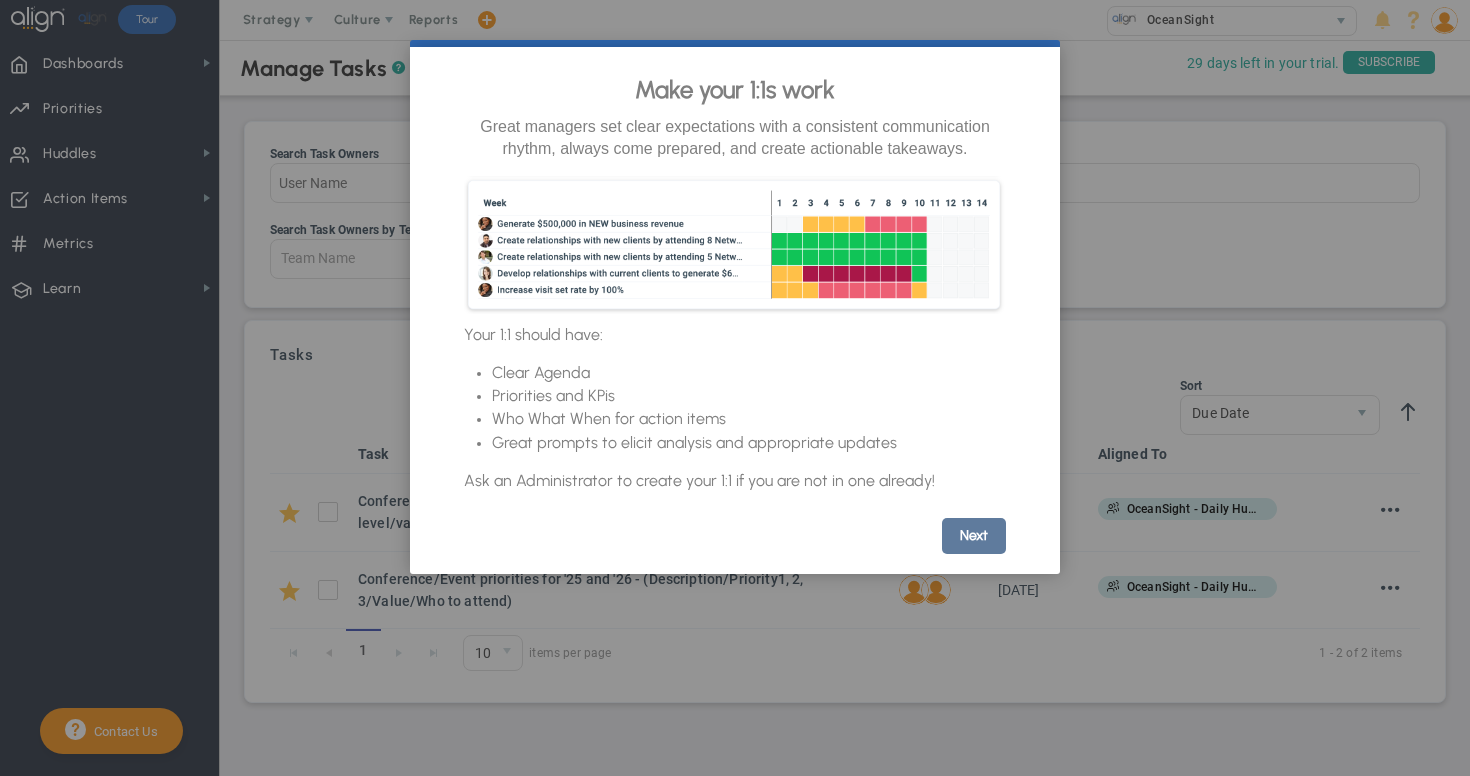 click on "Next" at bounding box center [974, 536] 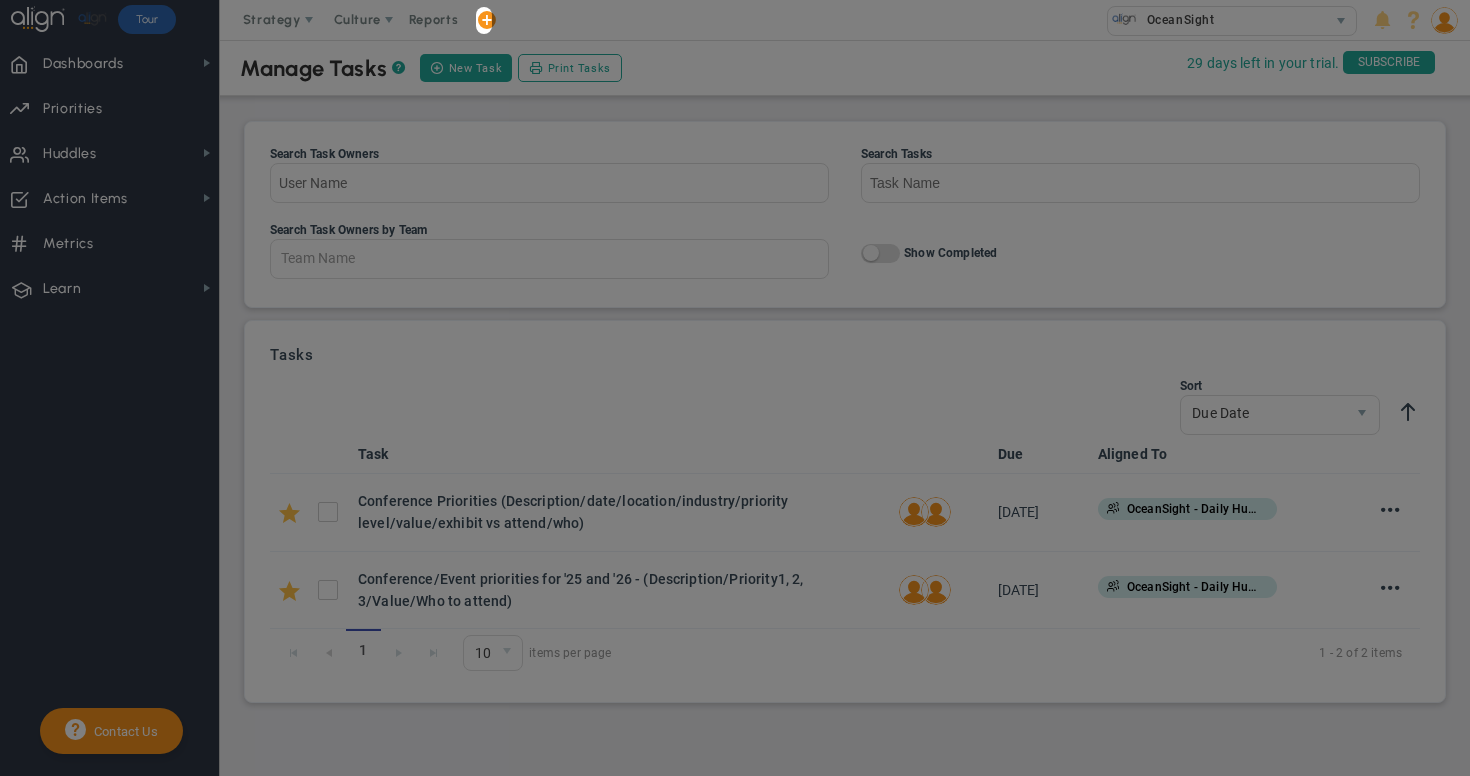 scroll, scrollTop: 0, scrollLeft: 0, axis: both 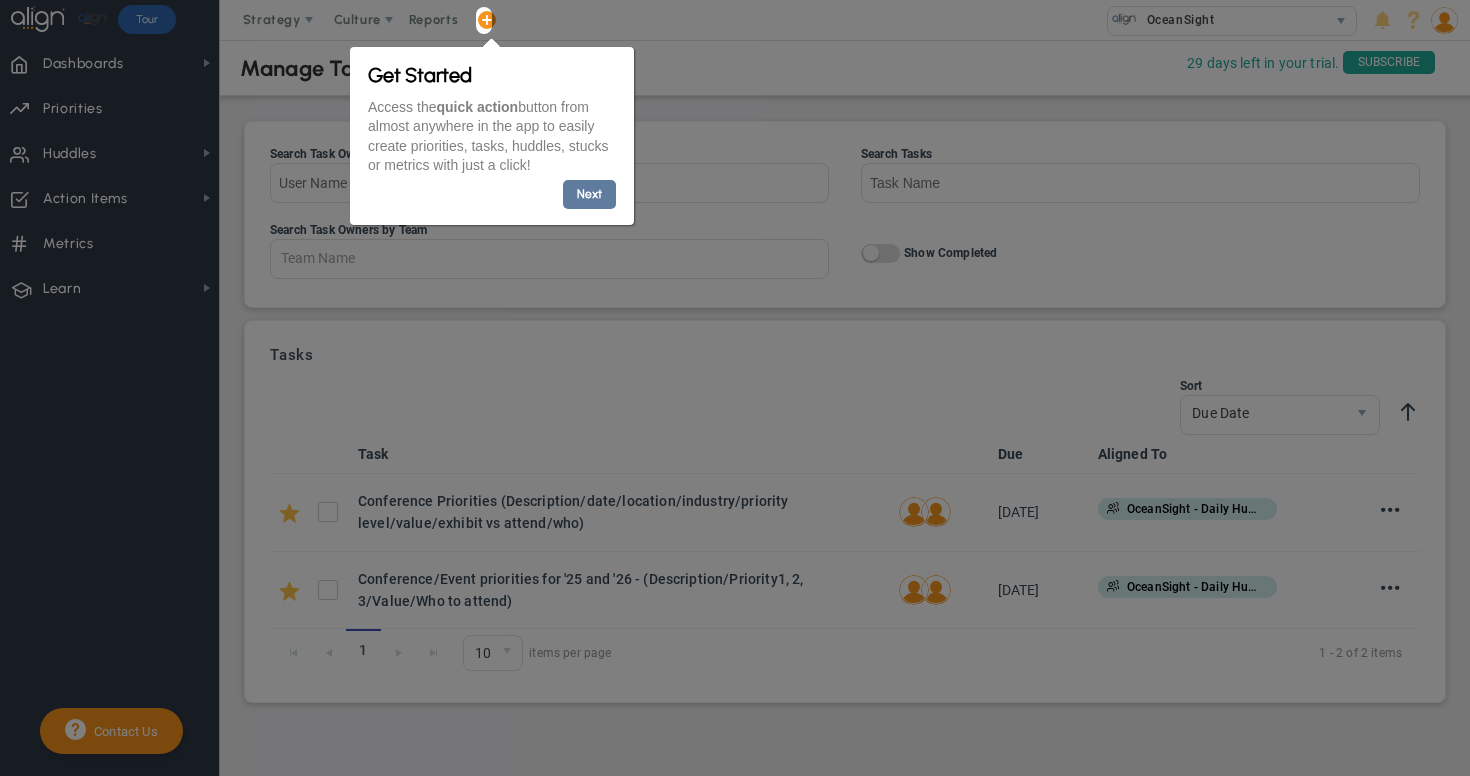 click on "Next" at bounding box center [588, 194] 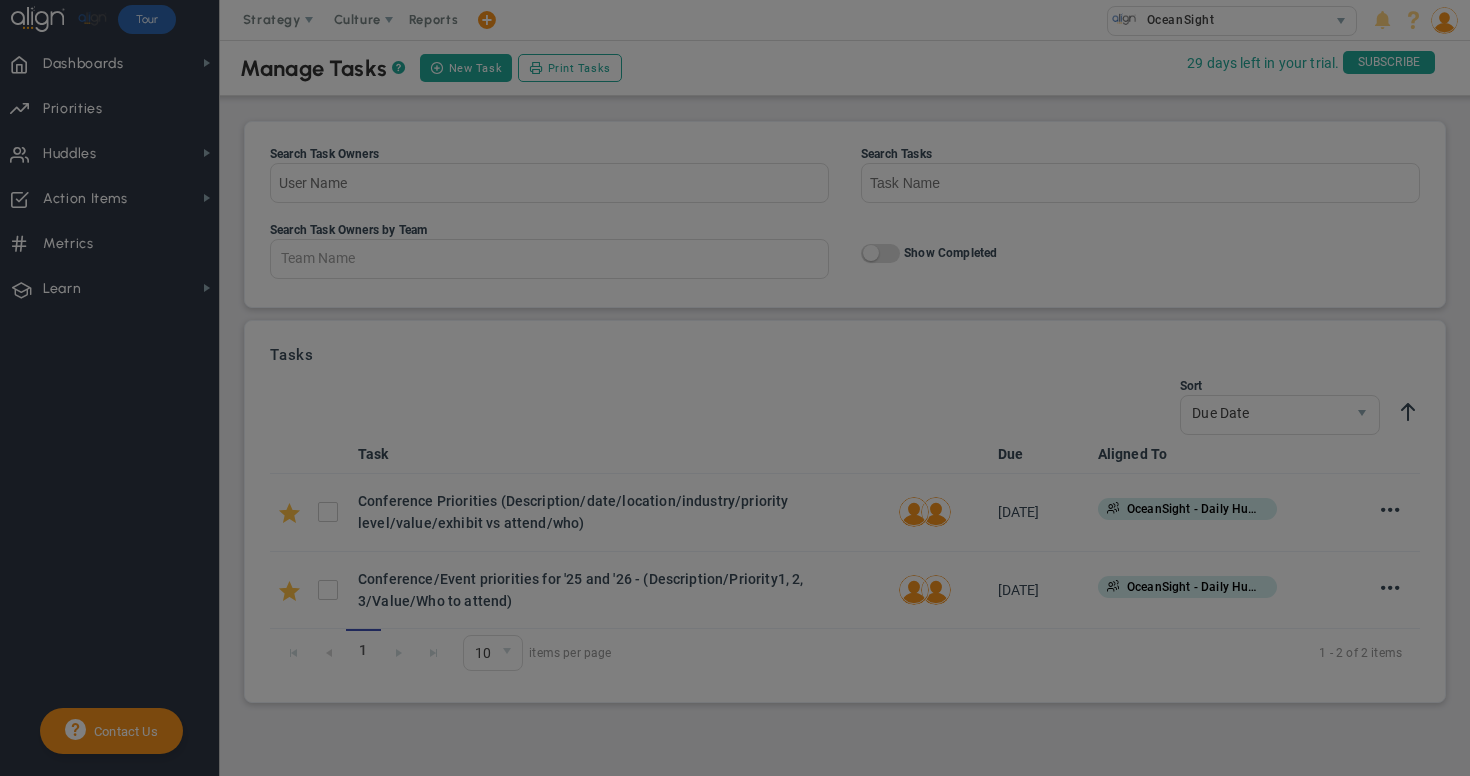 scroll, scrollTop: 0, scrollLeft: 0, axis: both 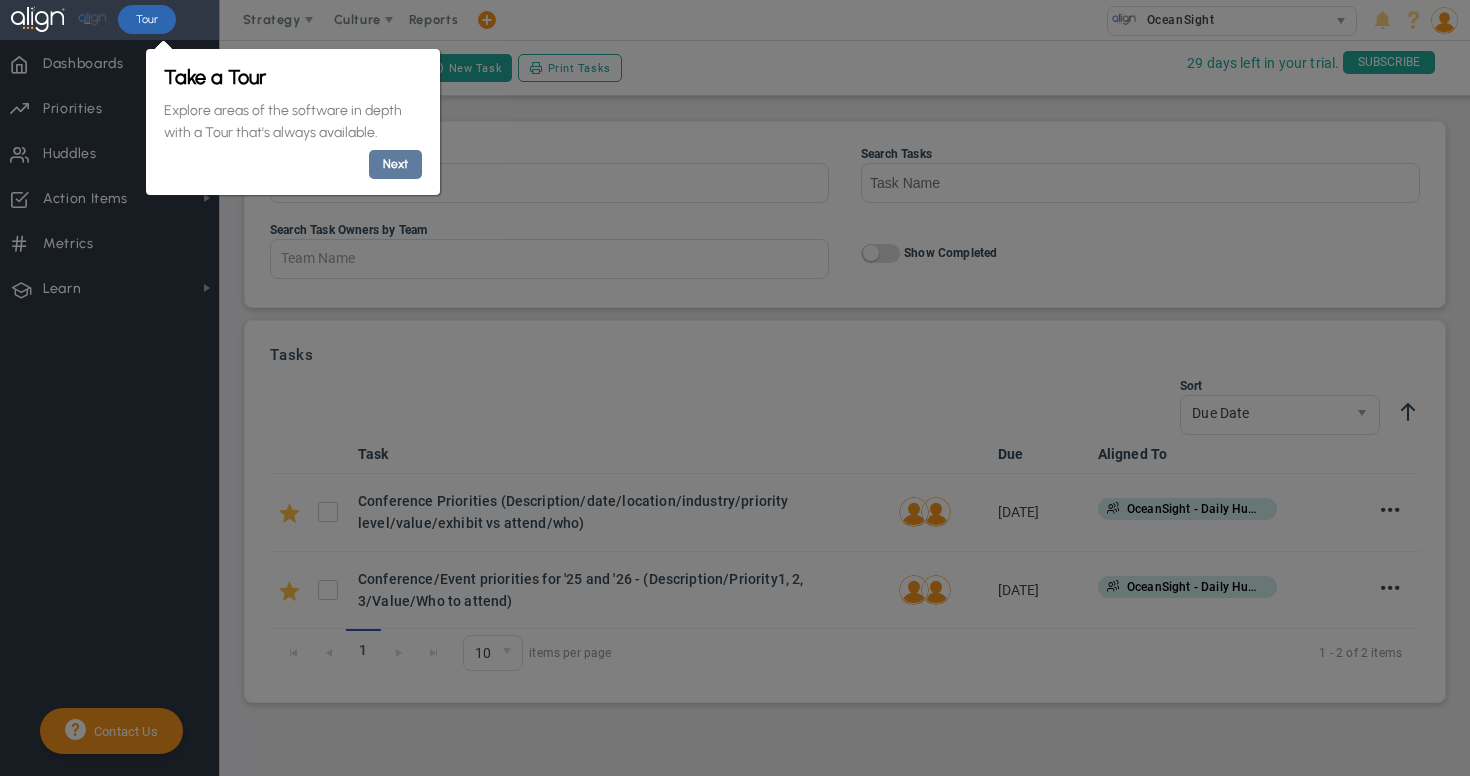 click on "Next" at bounding box center [394, 164] 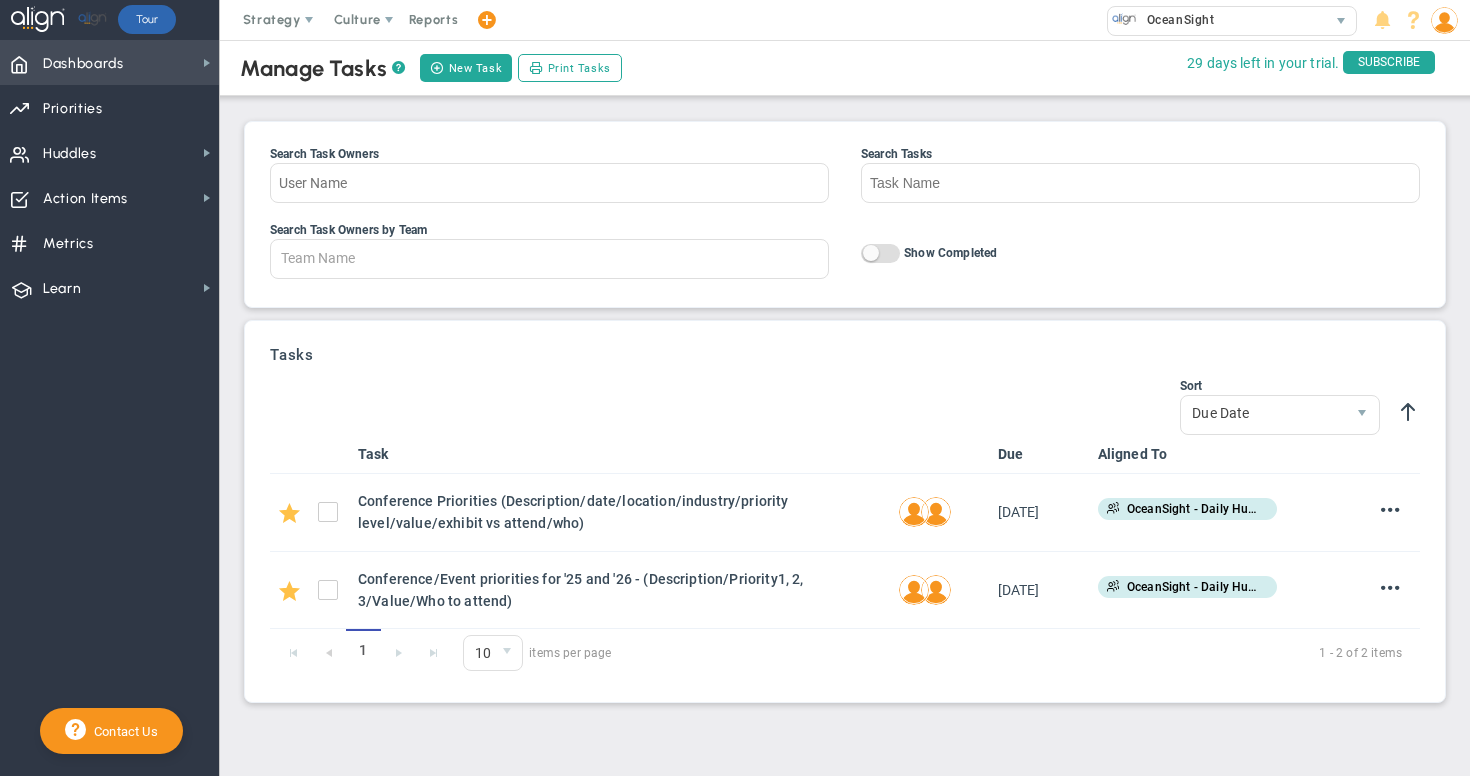 click on "Dashboards" at bounding box center (83, 64) 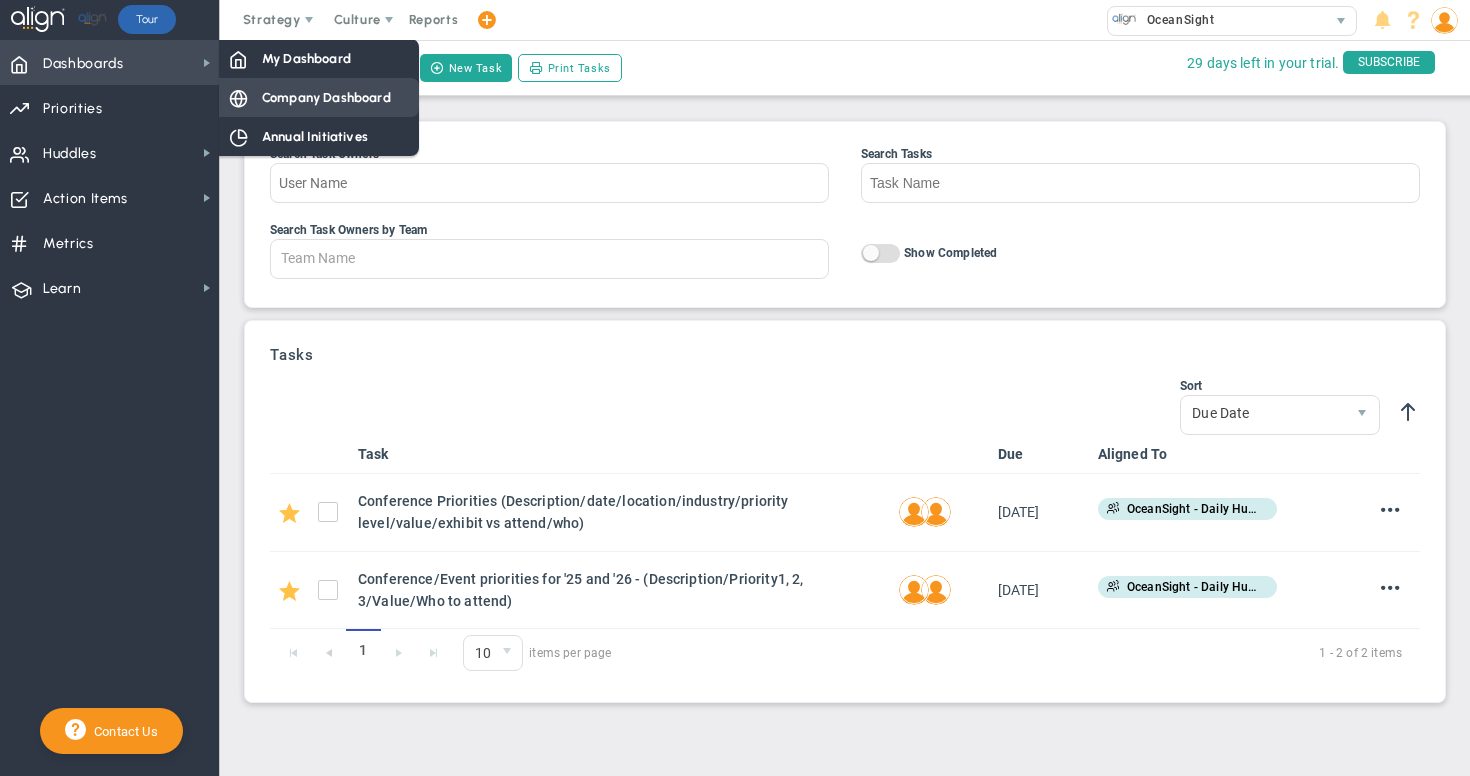 click on "Company Dashboard" at bounding box center (326, 97) 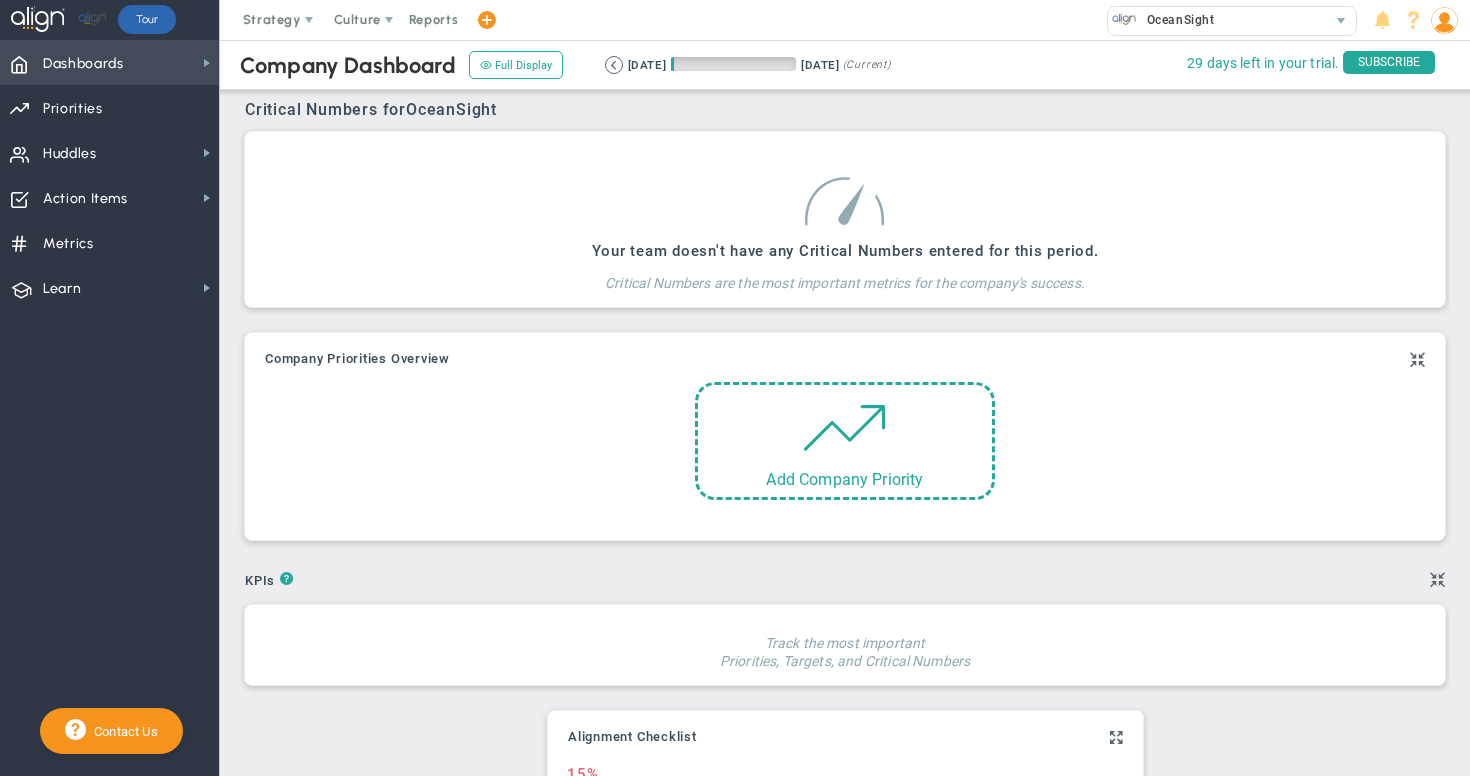 scroll, scrollTop: 0, scrollLeft: 0, axis: both 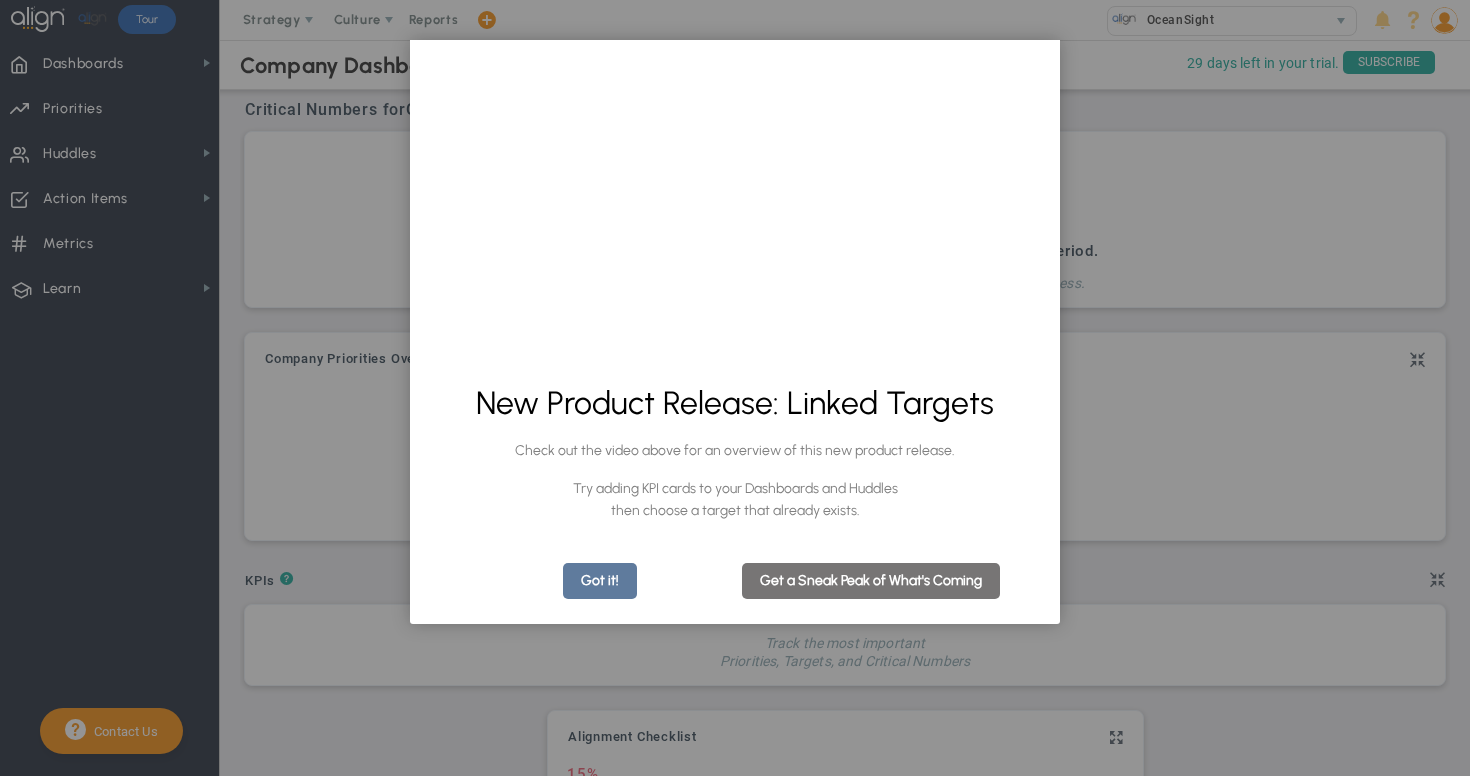 click on "Got it!" at bounding box center (600, 581) 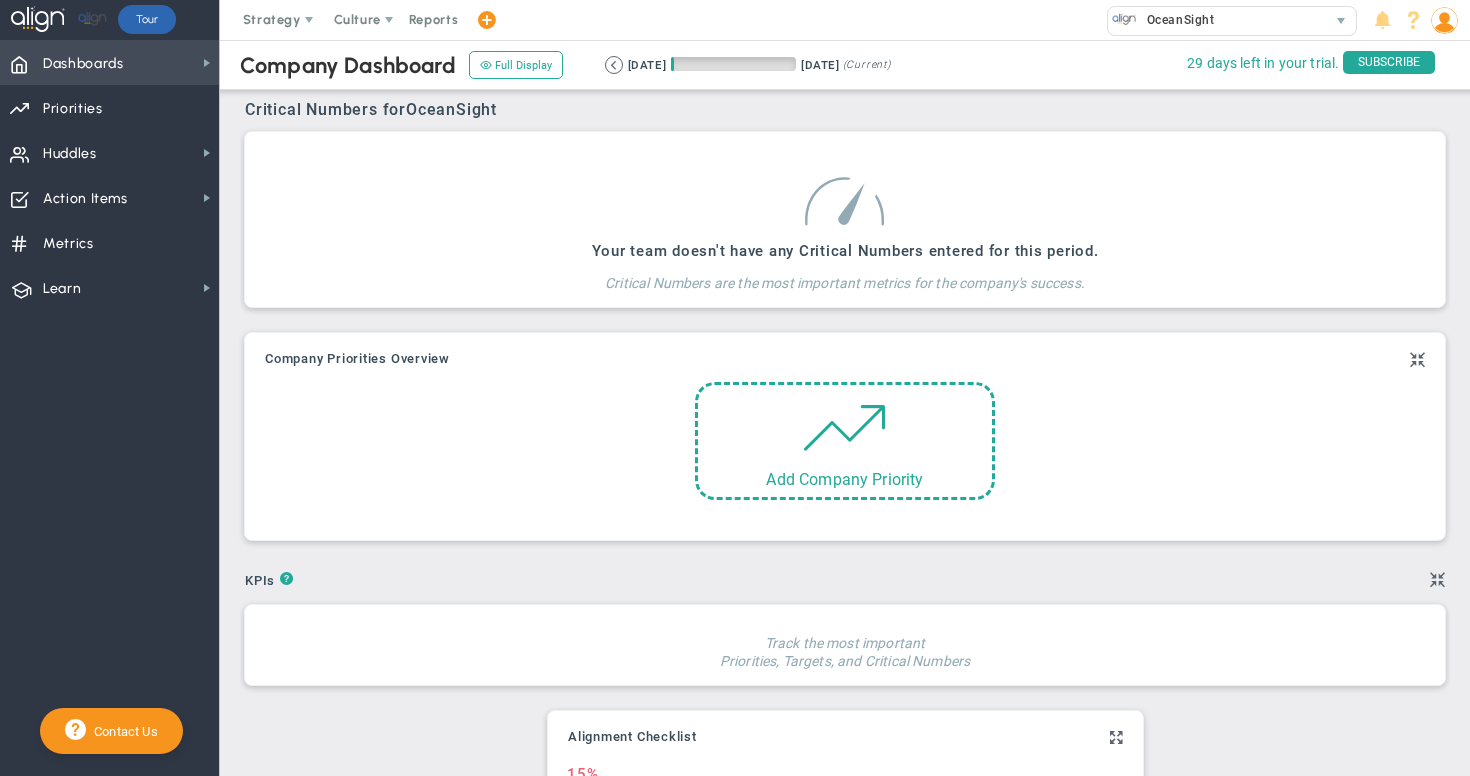 click on "Dashboards Dashboards" at bounding box center [109, 62] 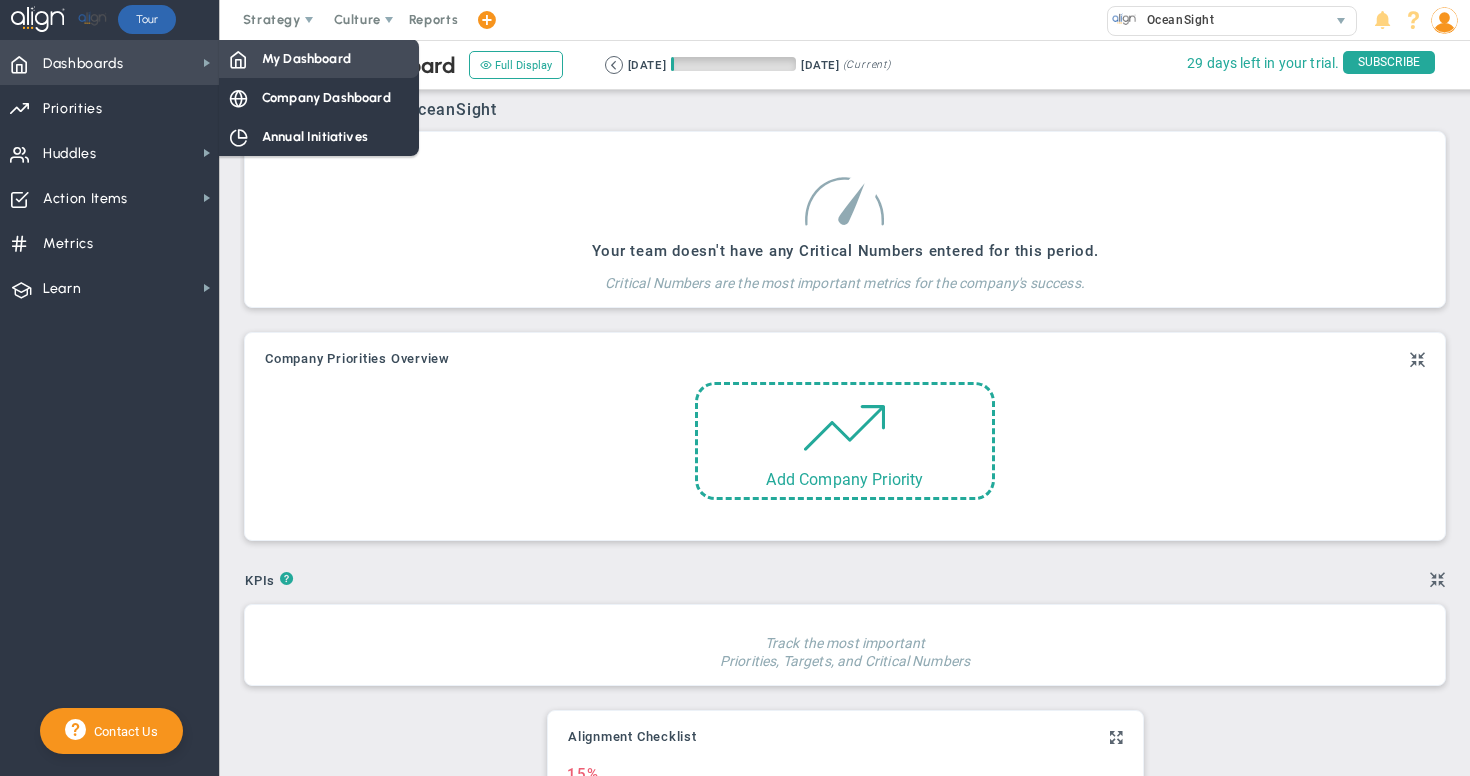click on "My Dashboard" at bounding box center [306, 58] 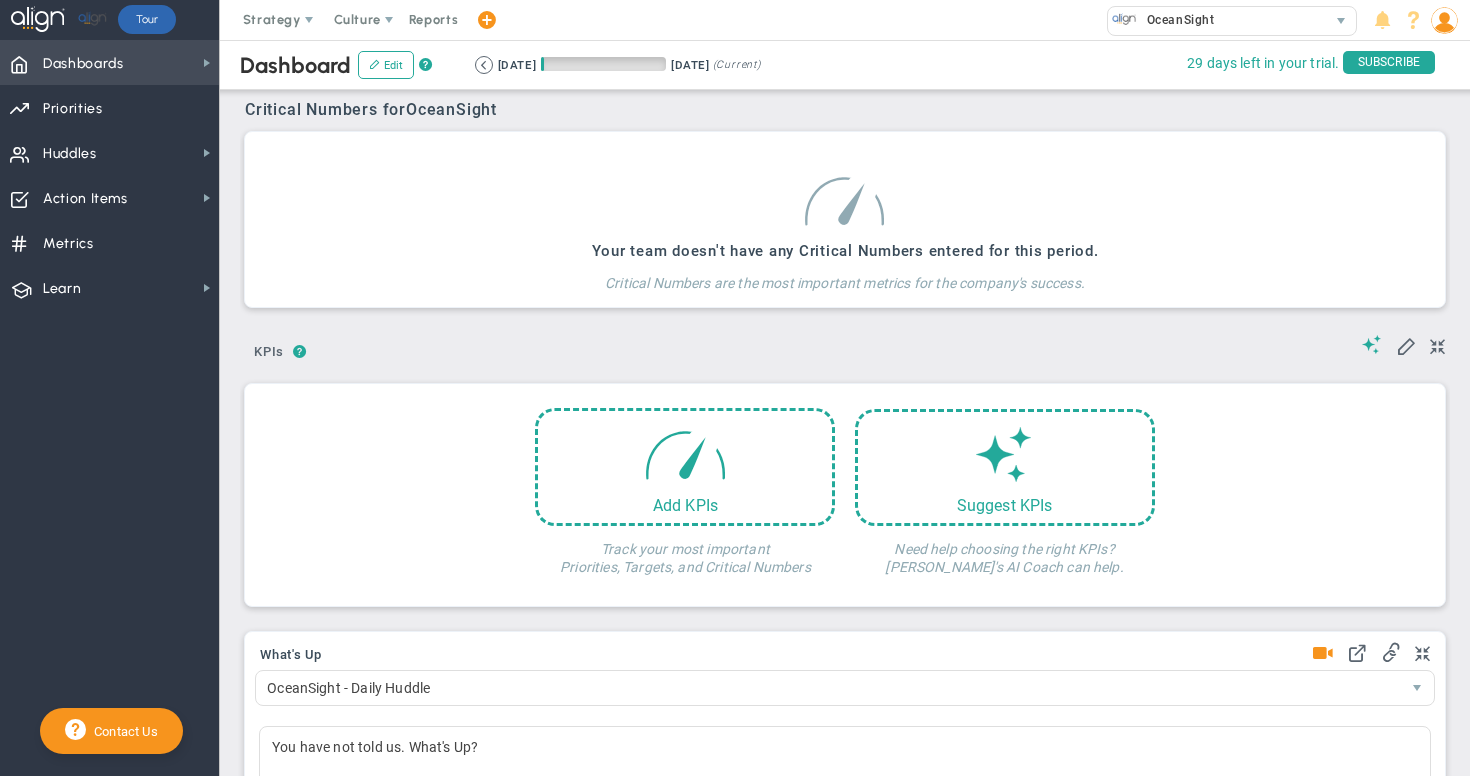 click on "Dashboards Dashboards" at bounding box center [109, 62] 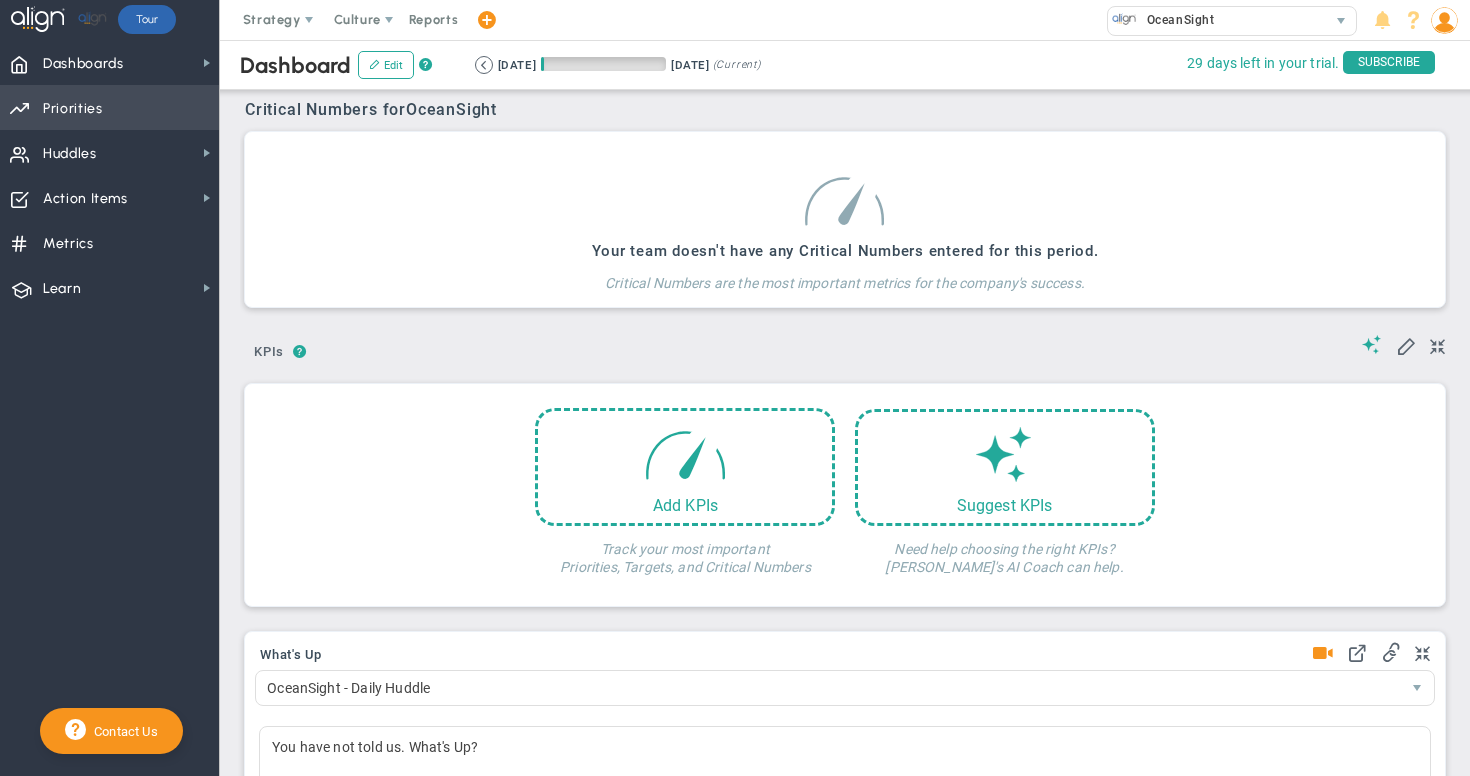 click on "Priorities OKR Tree Priorities OKRs" at bounding box center (109, 107) 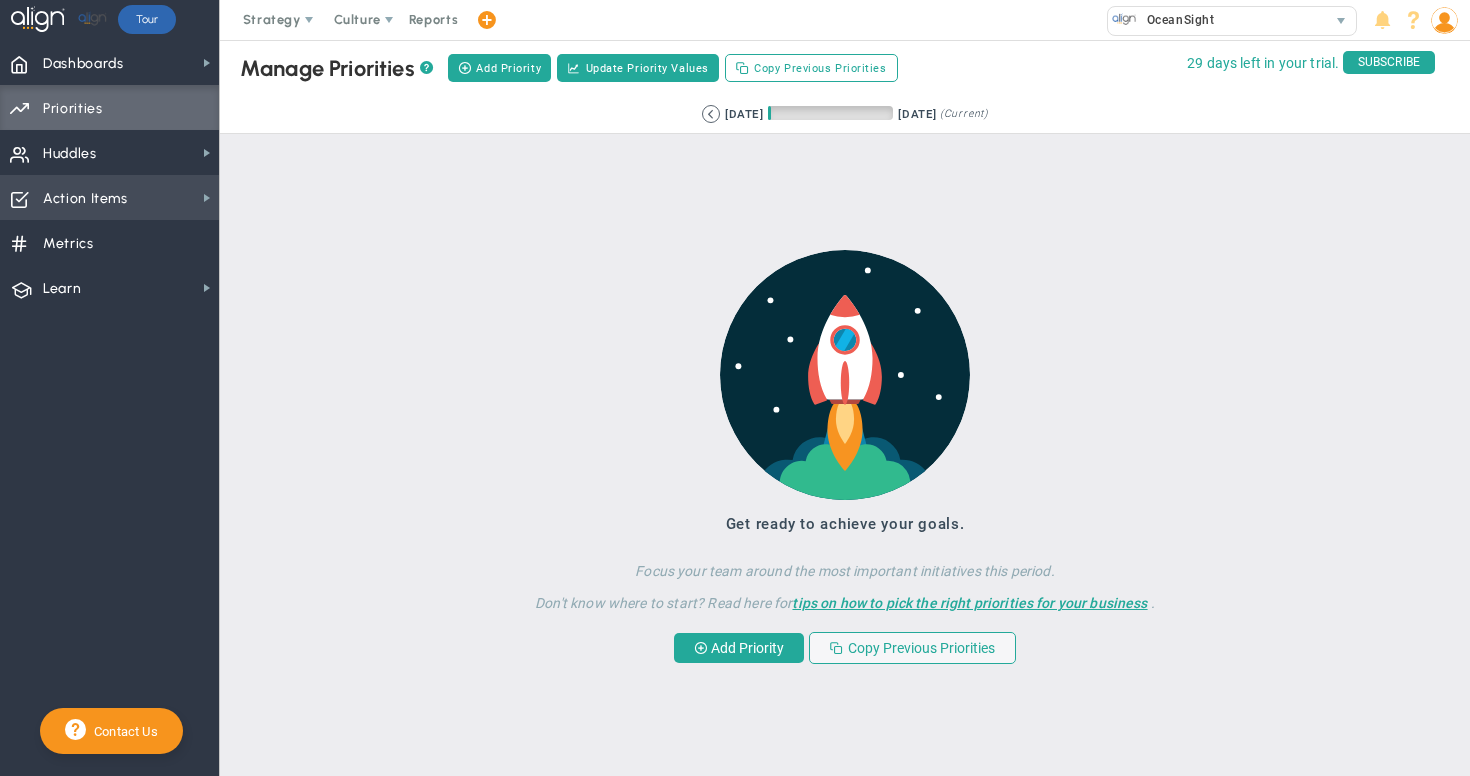 click on "Action Items" at bounding box center (85, 199) 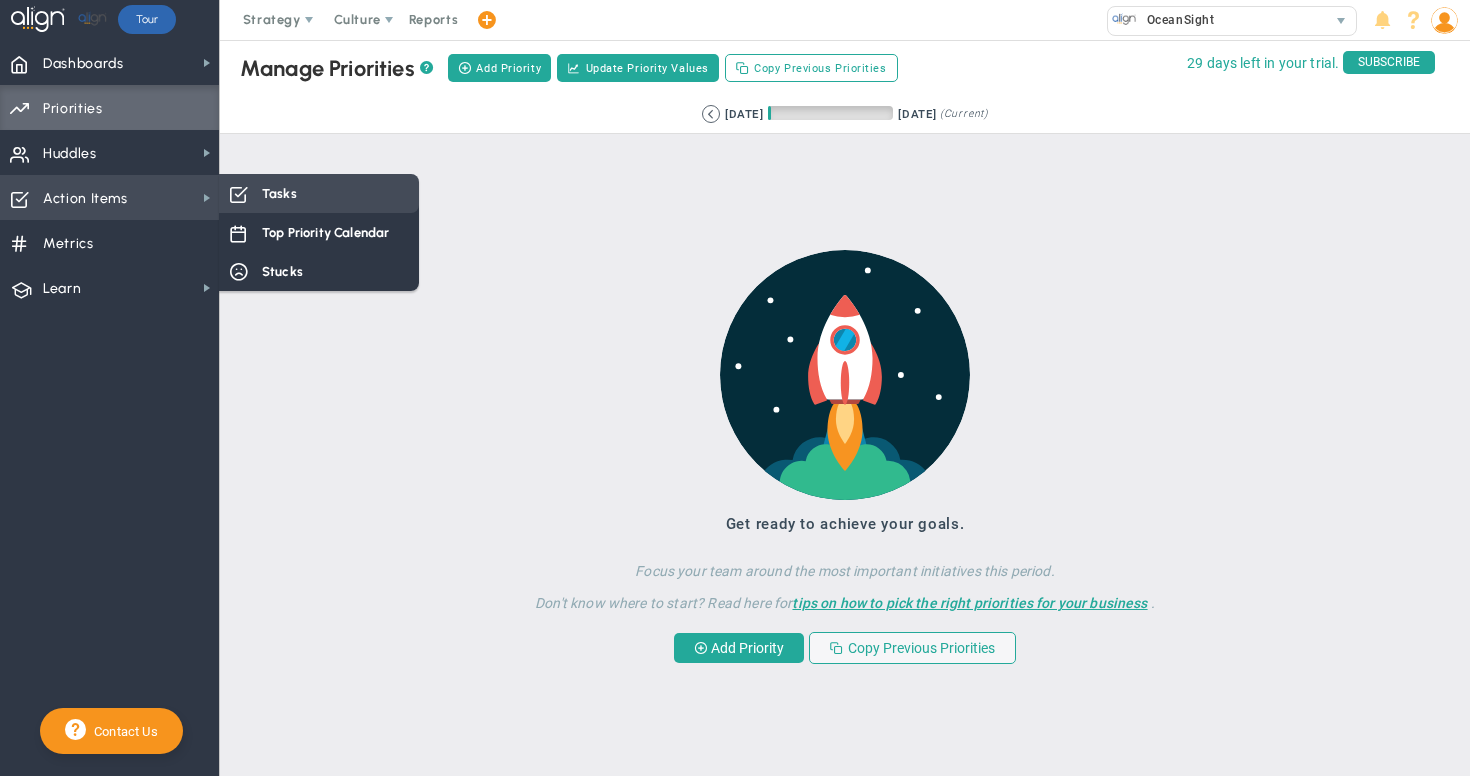 click on "Tasks" at bounding box center (319, 193) 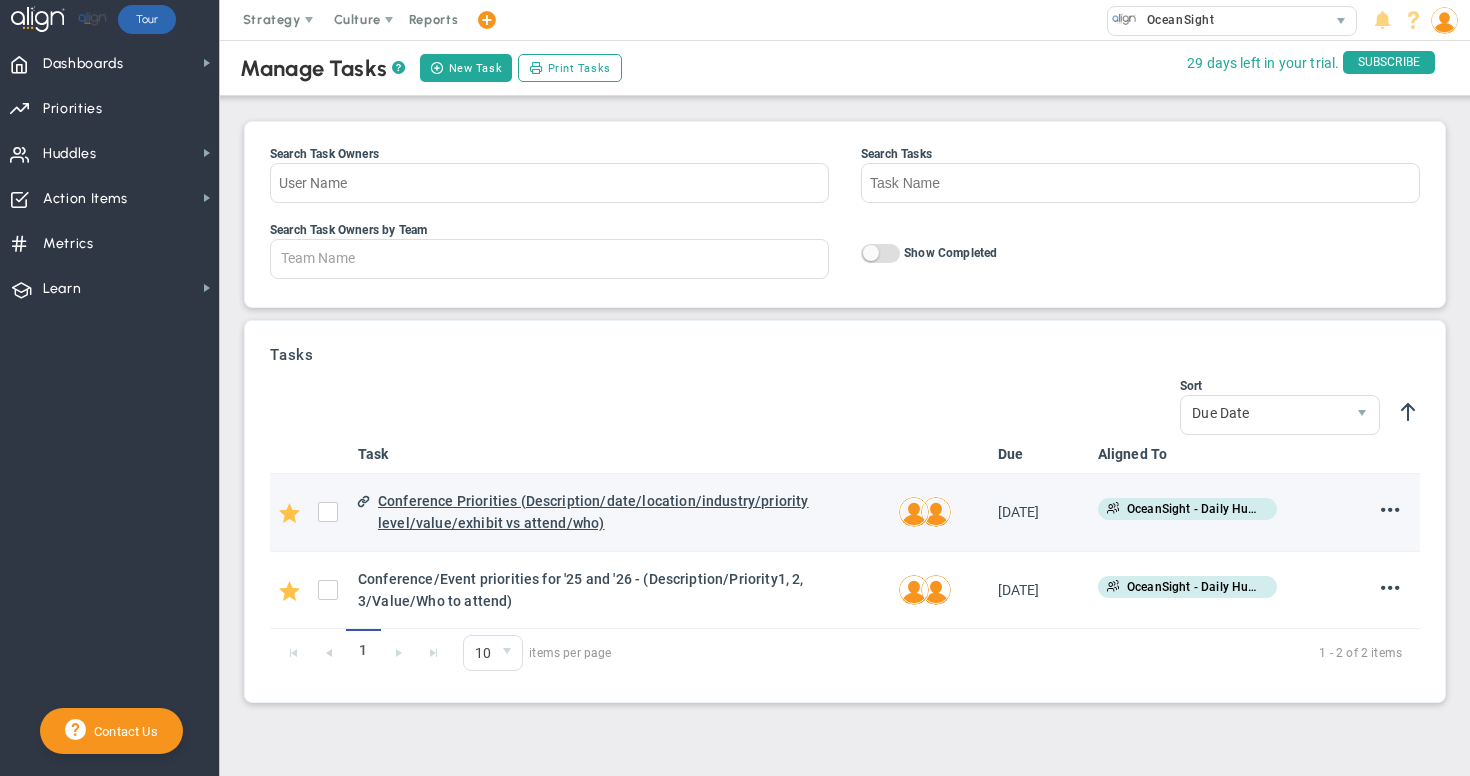 click on "Conference Priorities (Description/date/location/industry/priority level/value/exhibit vs attend/who)" at bounding box center [630, 512] 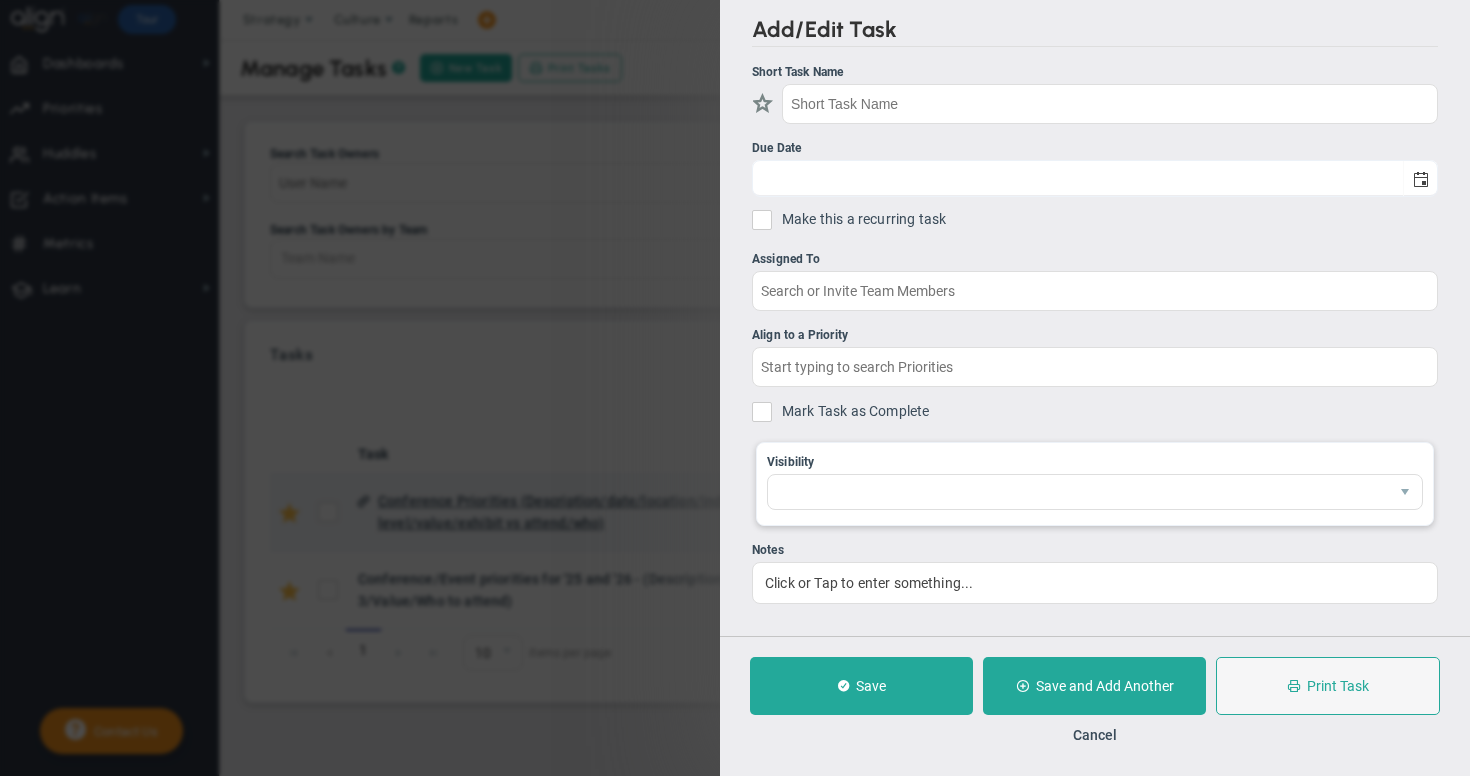 checkbox on "true" 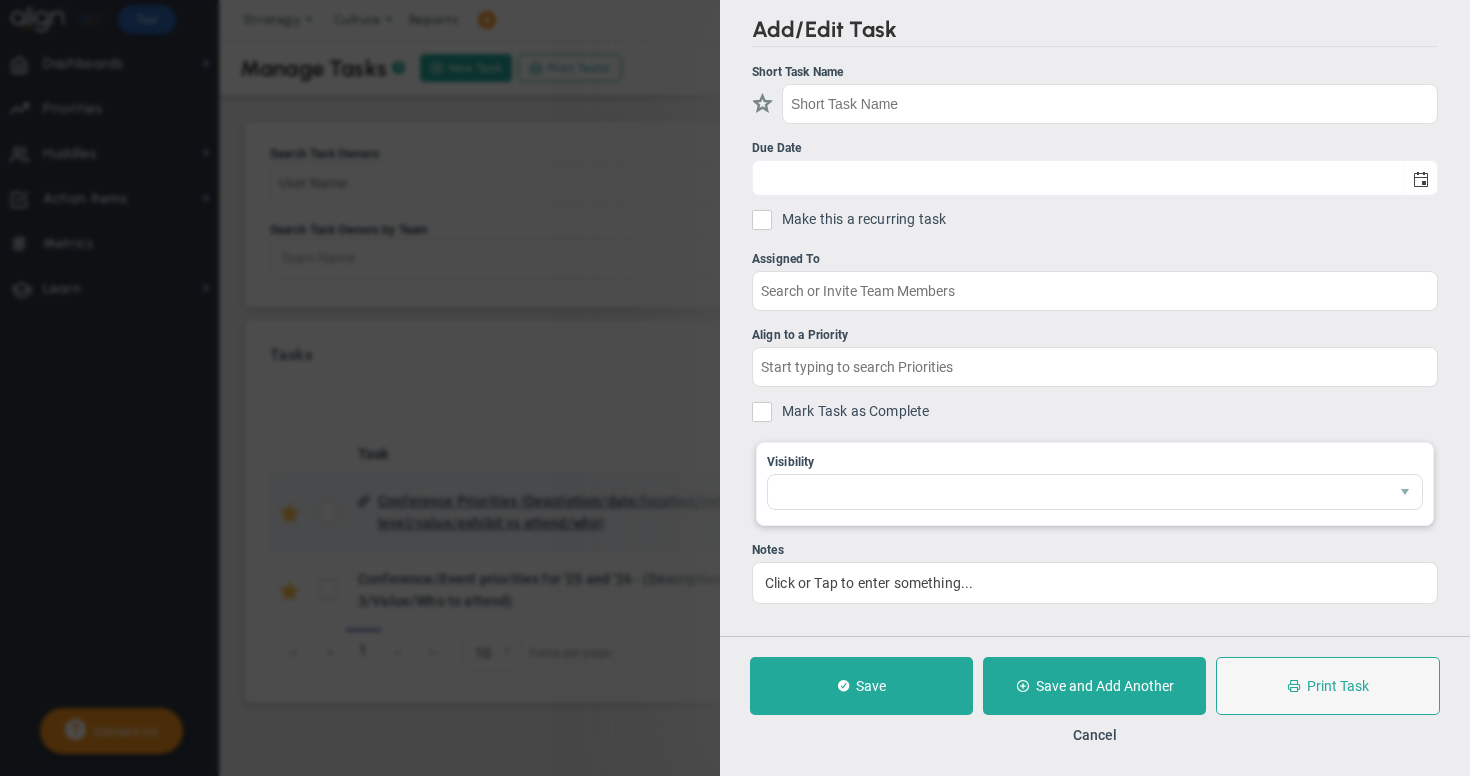 type on "Conference Priorities (Description/date/location/industry/priority level/value/exhibit vs attend/who)" 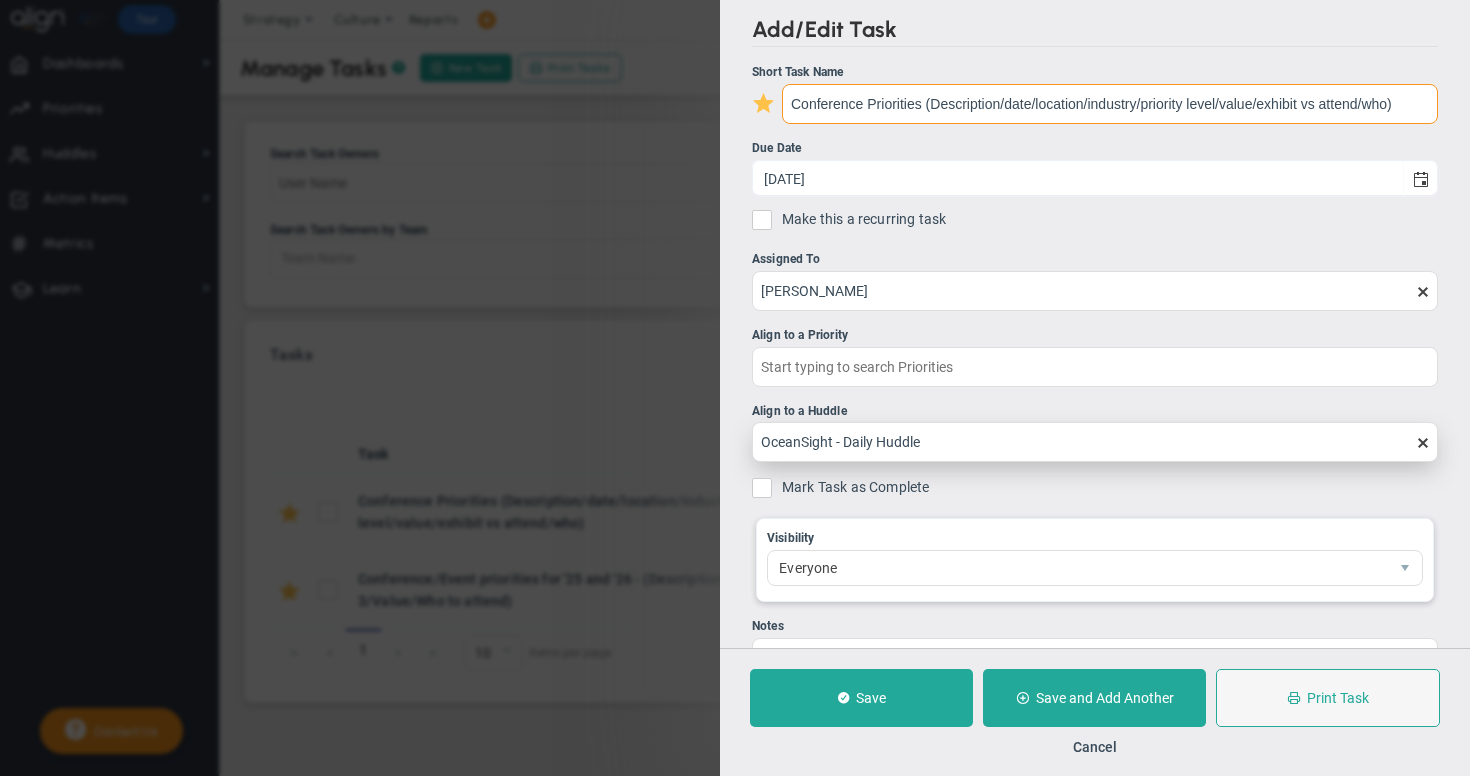 scroll, scrollTop: 64, scrollLeft: 0, axis: vertical 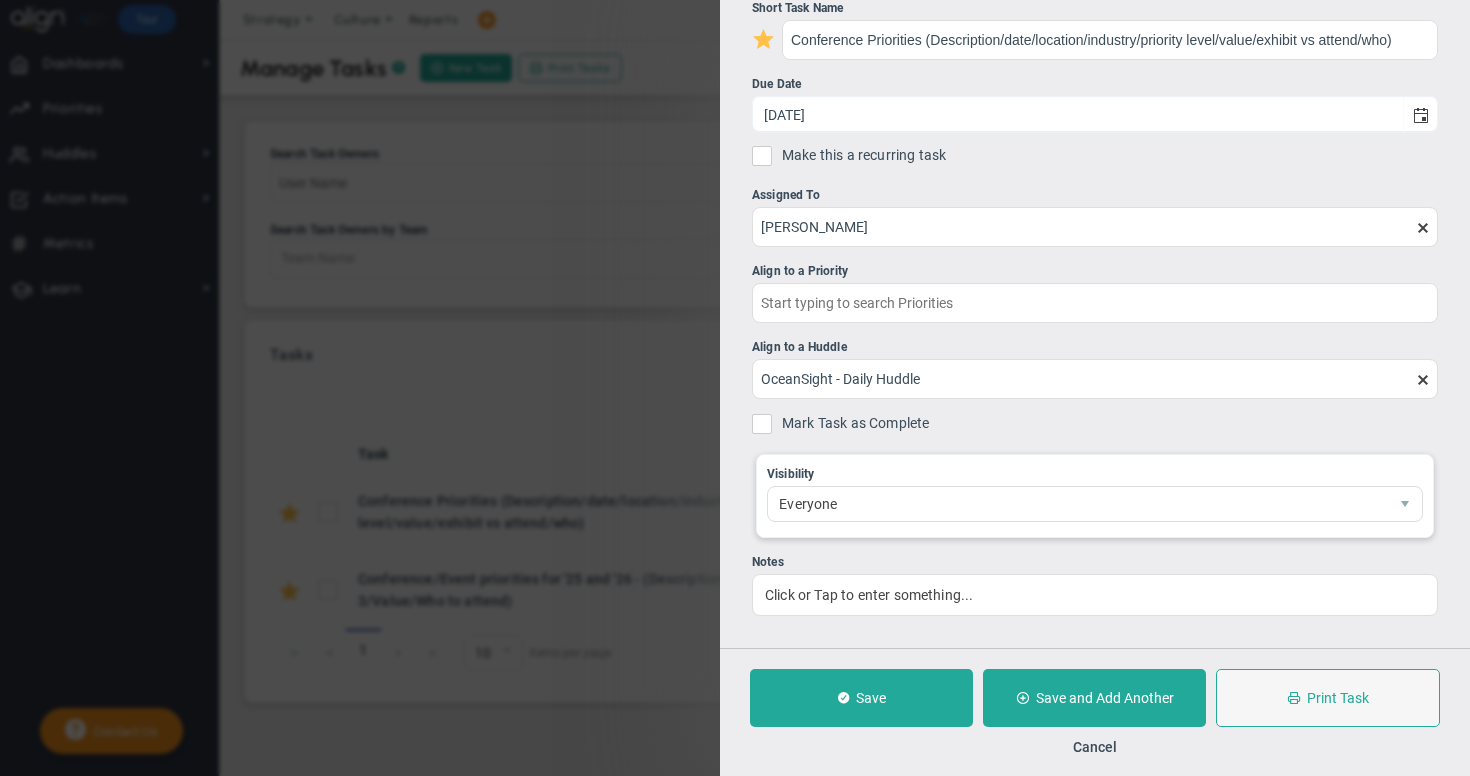 click on "Add/Edit Task
Short Task Name
Conference Priorities (Description/date/location/industry/priority level/value/exhibit vs attend/who)
Due Date
[DATE]
Make this a recurring task
Select Frequency Select Frequency Daily Weekly Every Other Week Monthly Quarterly Yearly
0 0 Everyone" at bounding box center (735, 388) 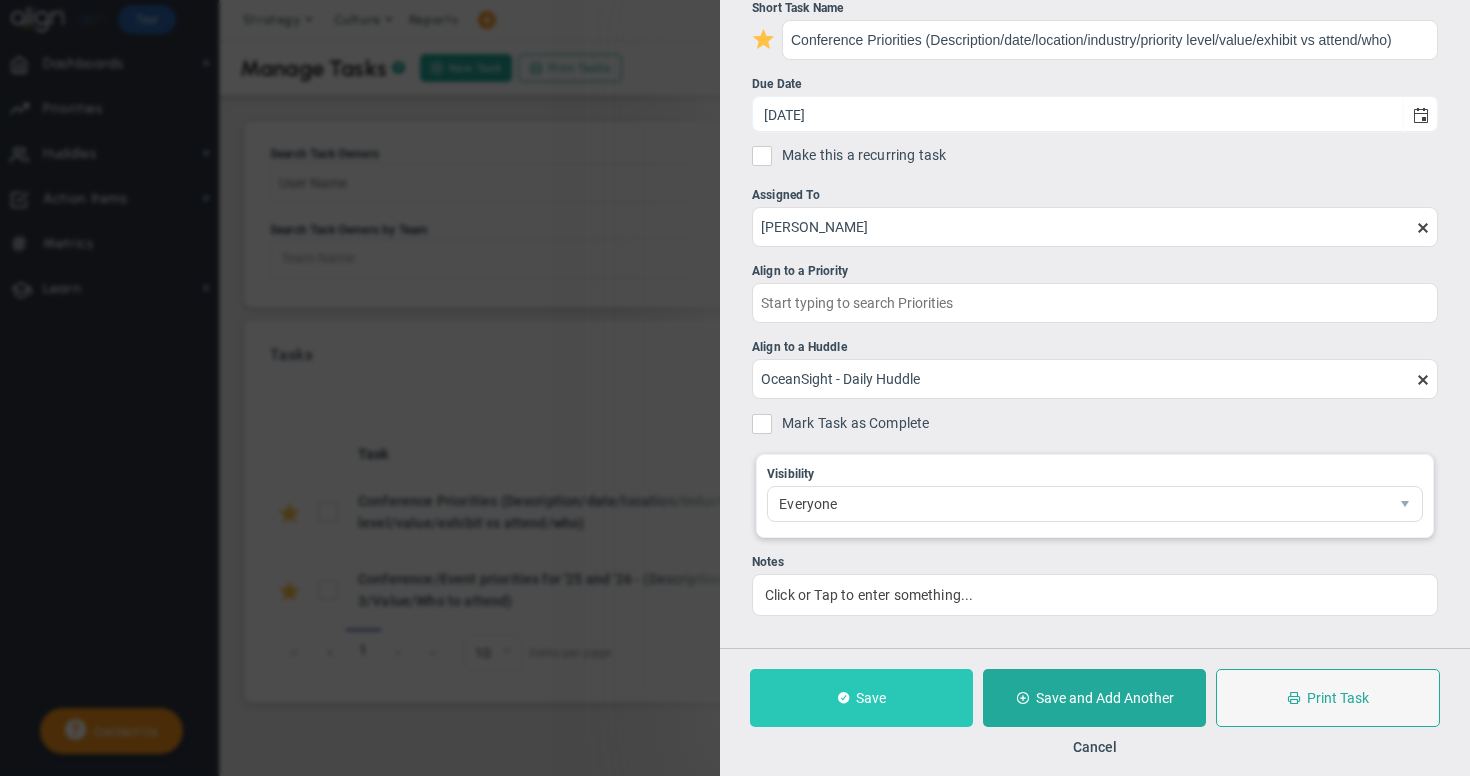 click on "Save" at bounding box center [861, 698] 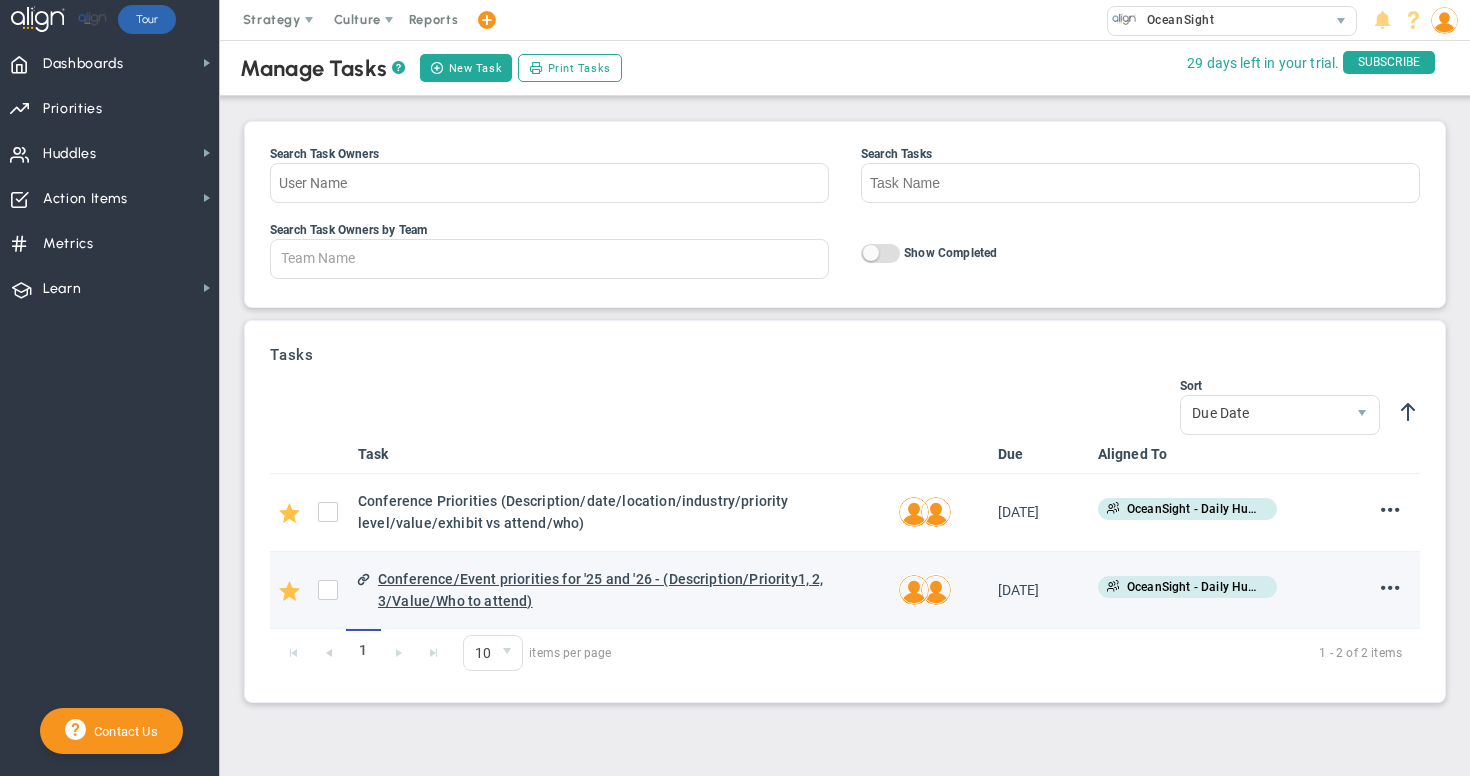 click on "Conference/Event priorities for '25 and '26 - (Description/Priority1, 2, 3/Value/Who to attend)" at bounding box center (630, 590) 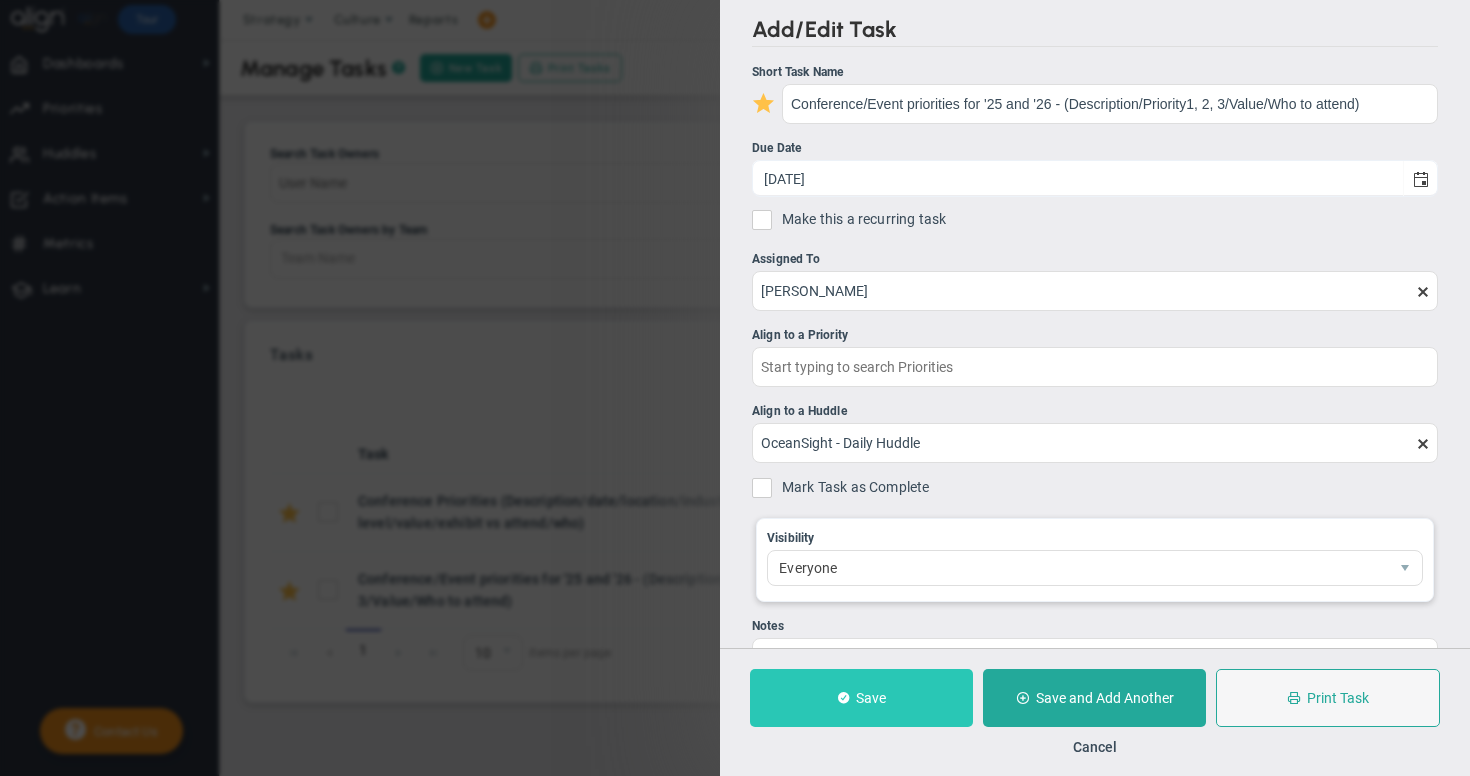 click at bounding box center (843, 698) 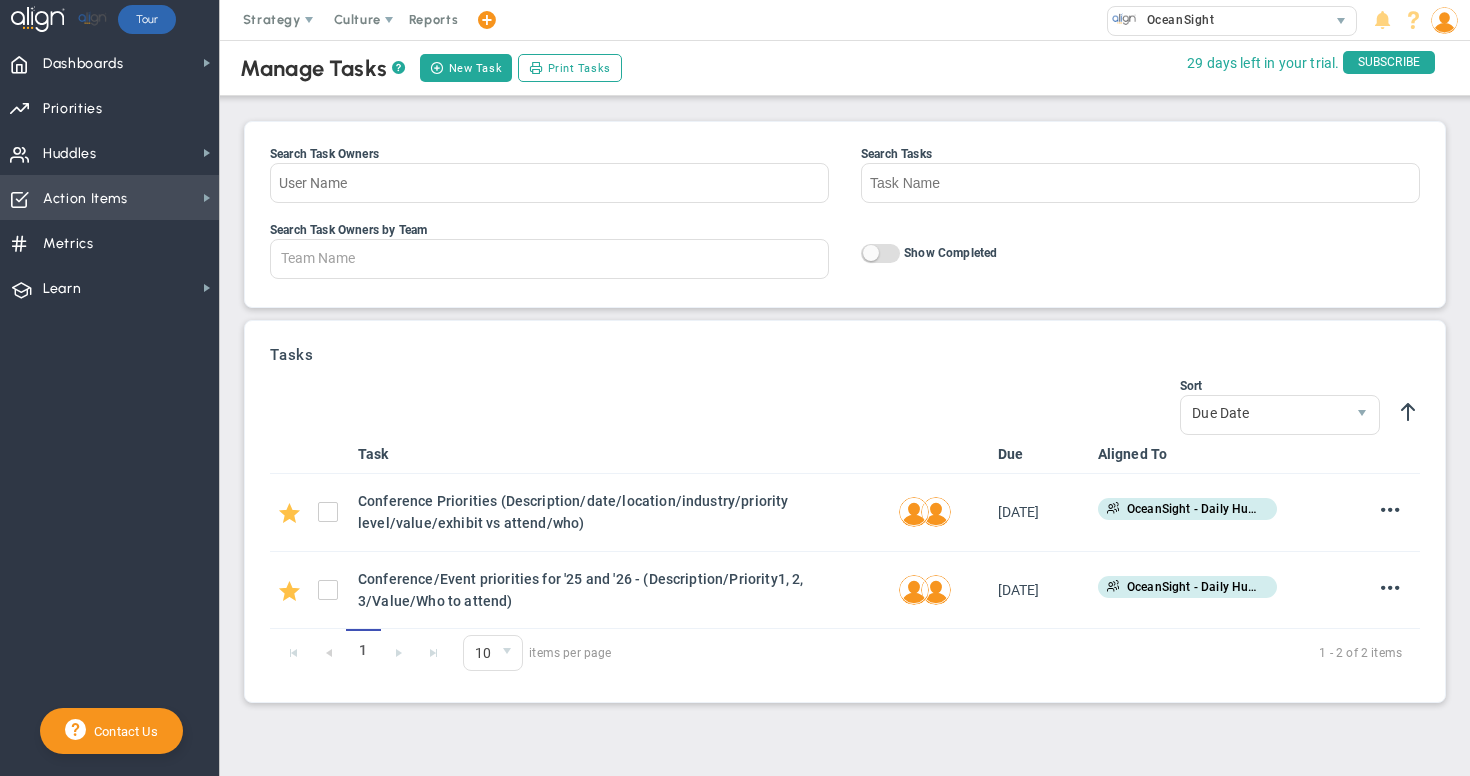 click on "Action Items" at bounding box center (85, 199) 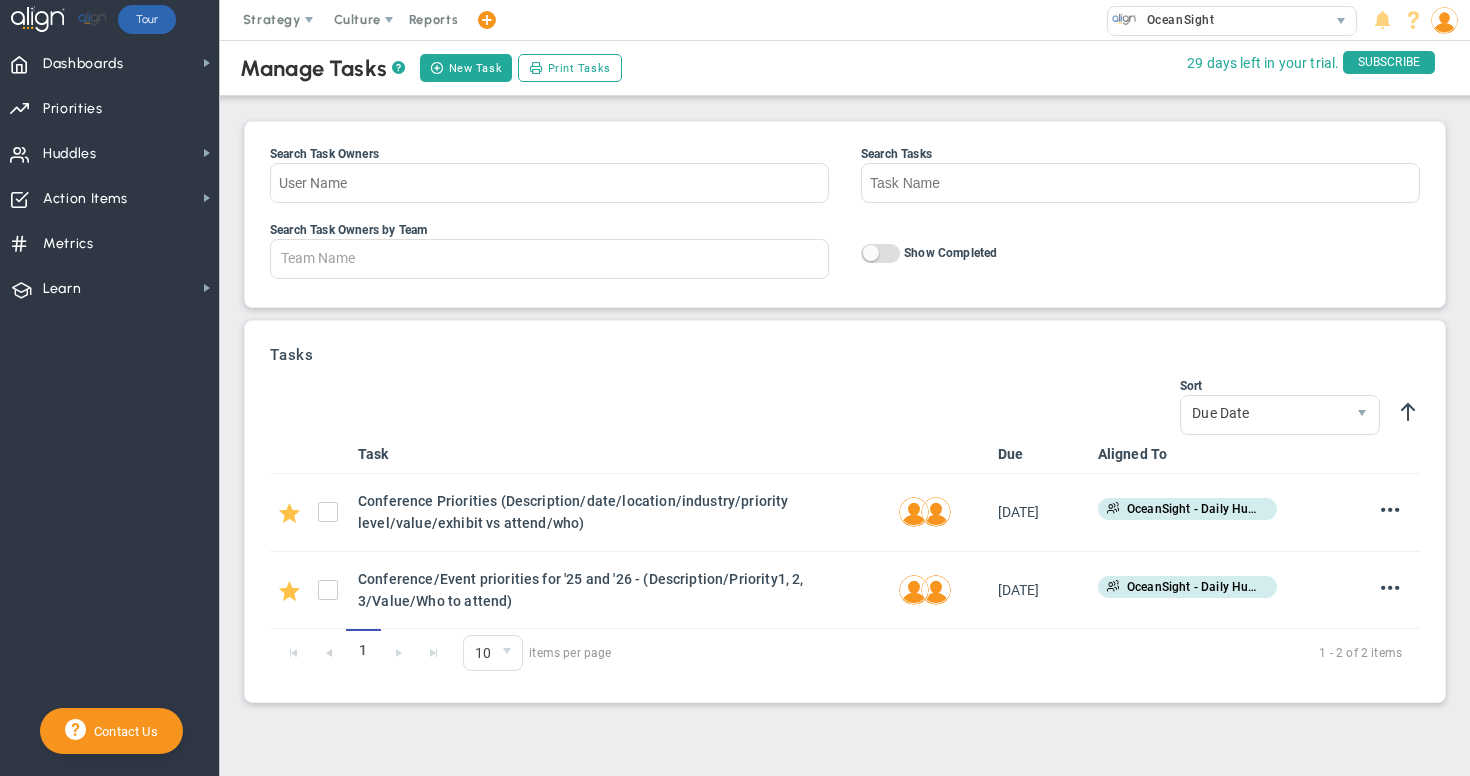 click on "Dashboards Dashboards
My Dashboard
Company Dashboard" at bounding box center [110, 408] 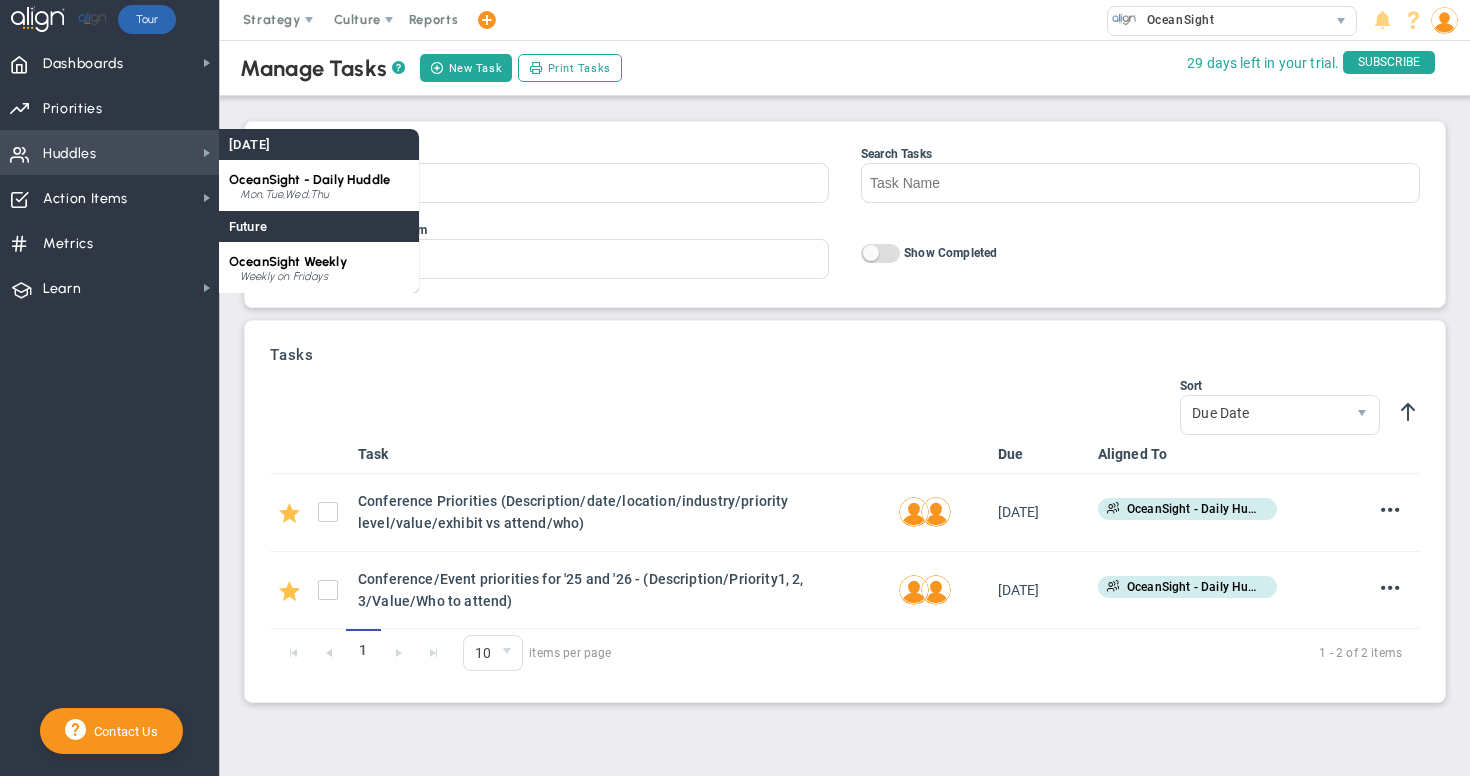 click on "Huddles" at bounding box center (70, 154) 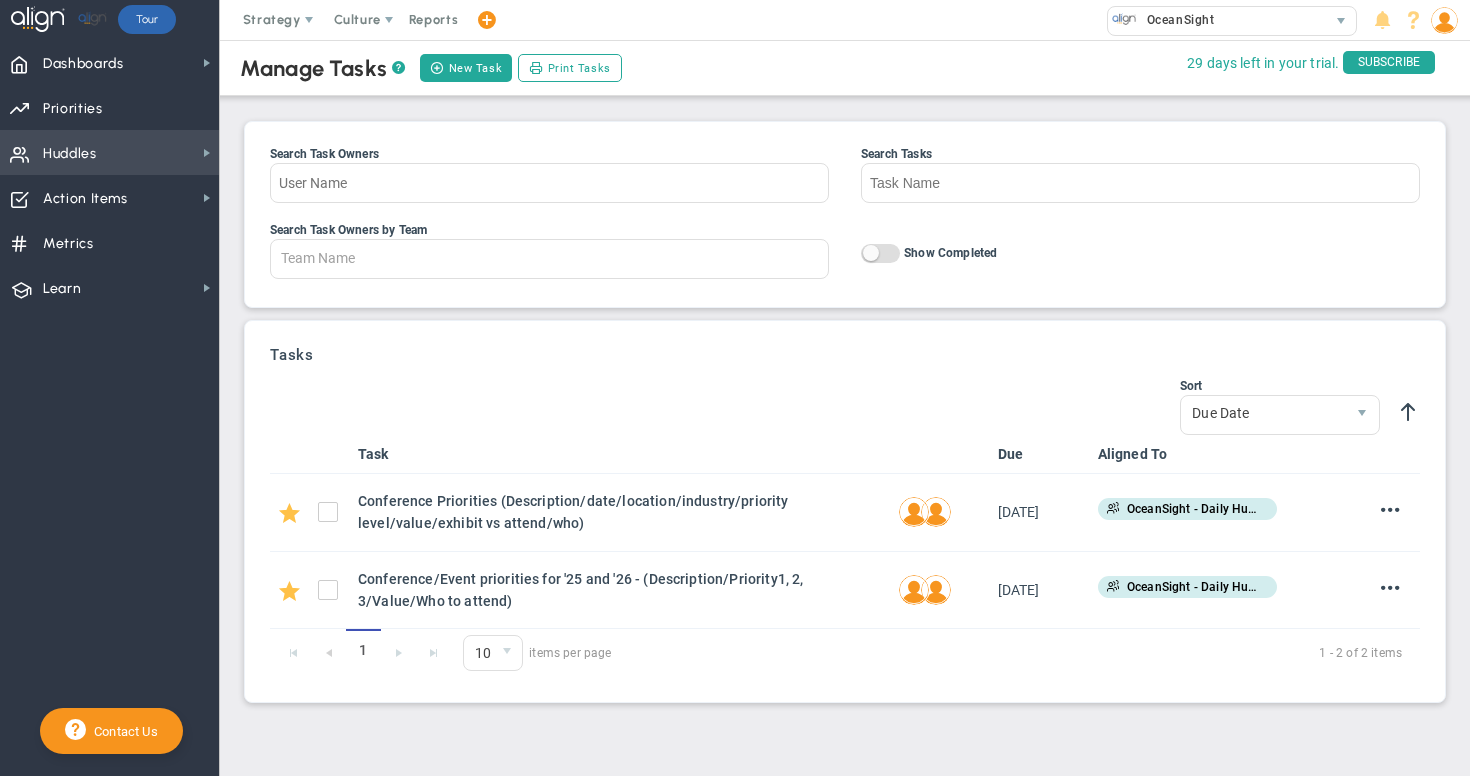click on "Huddles Huddles" at bounding box center [109, 152] 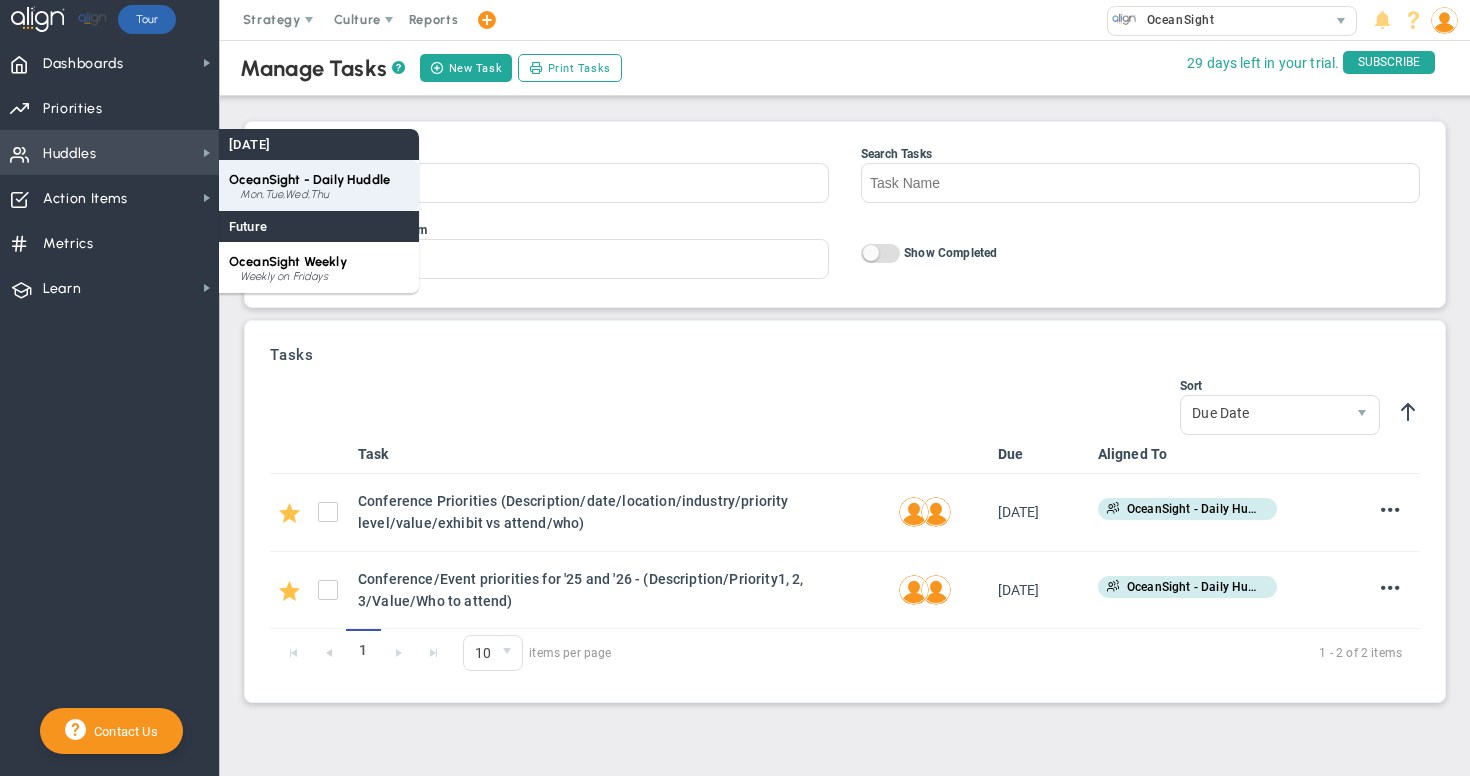 click on "OceanSight - Daily Huddle" at bounding box center [309, 179] 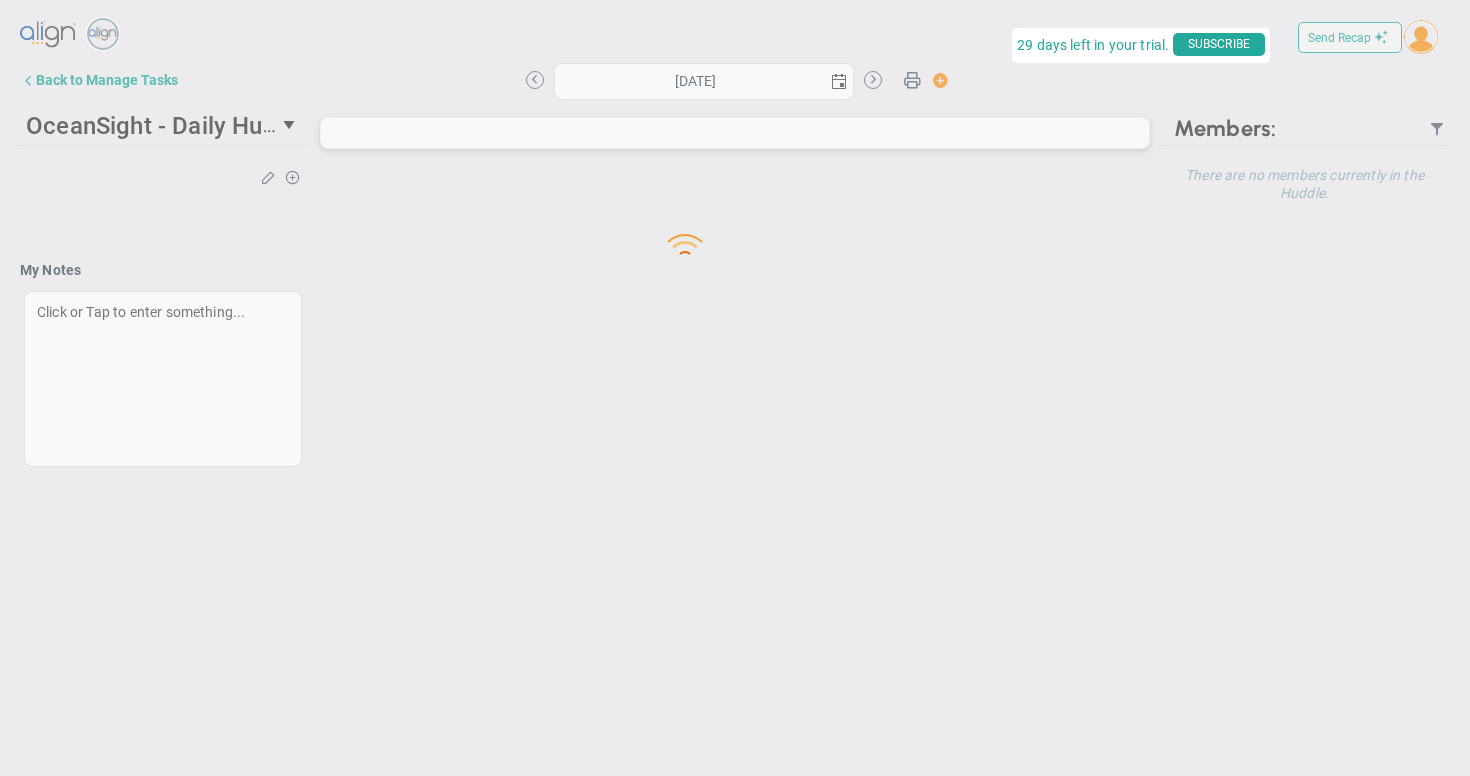 type on "[DATE]" 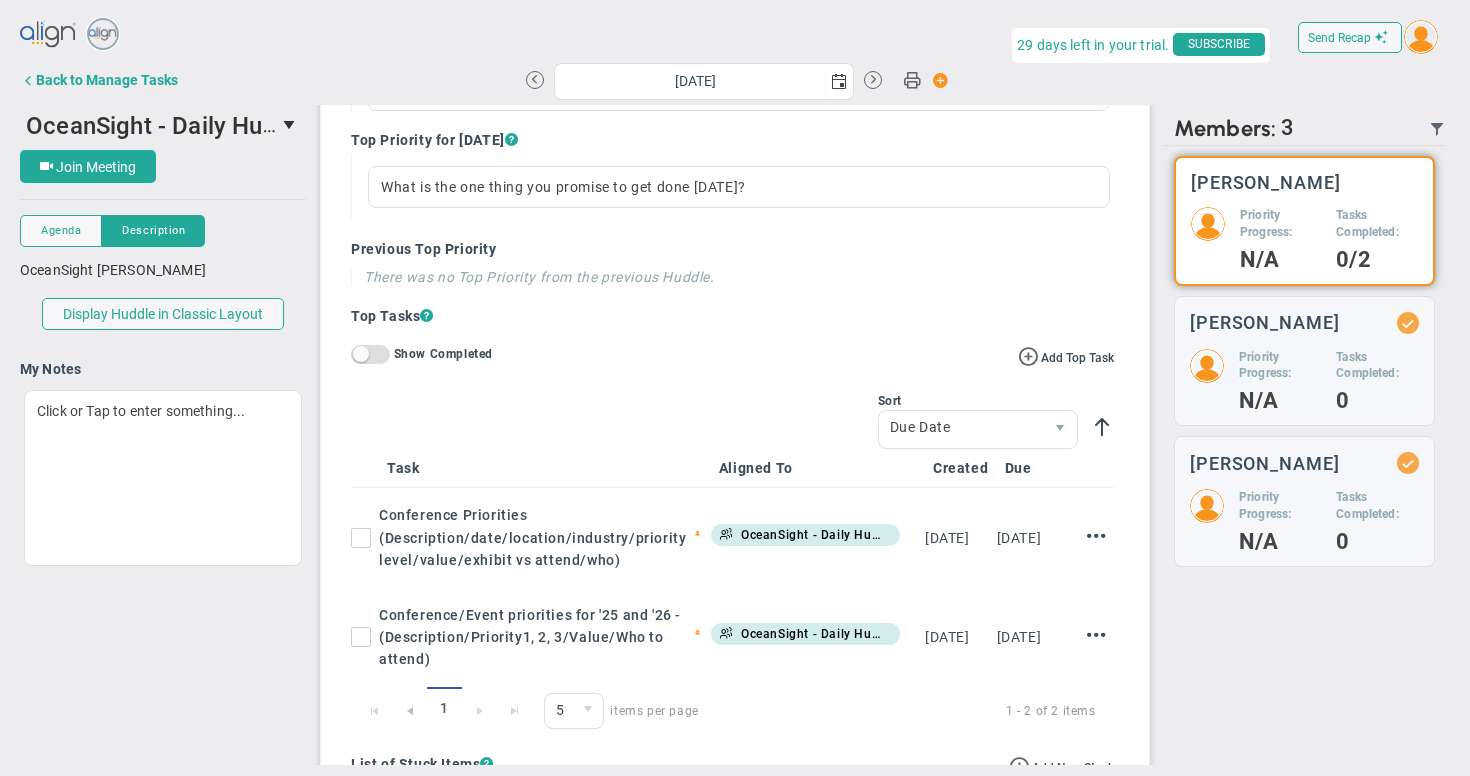scroll, scrollTop: 0, scrollLeft: 0, axis: both 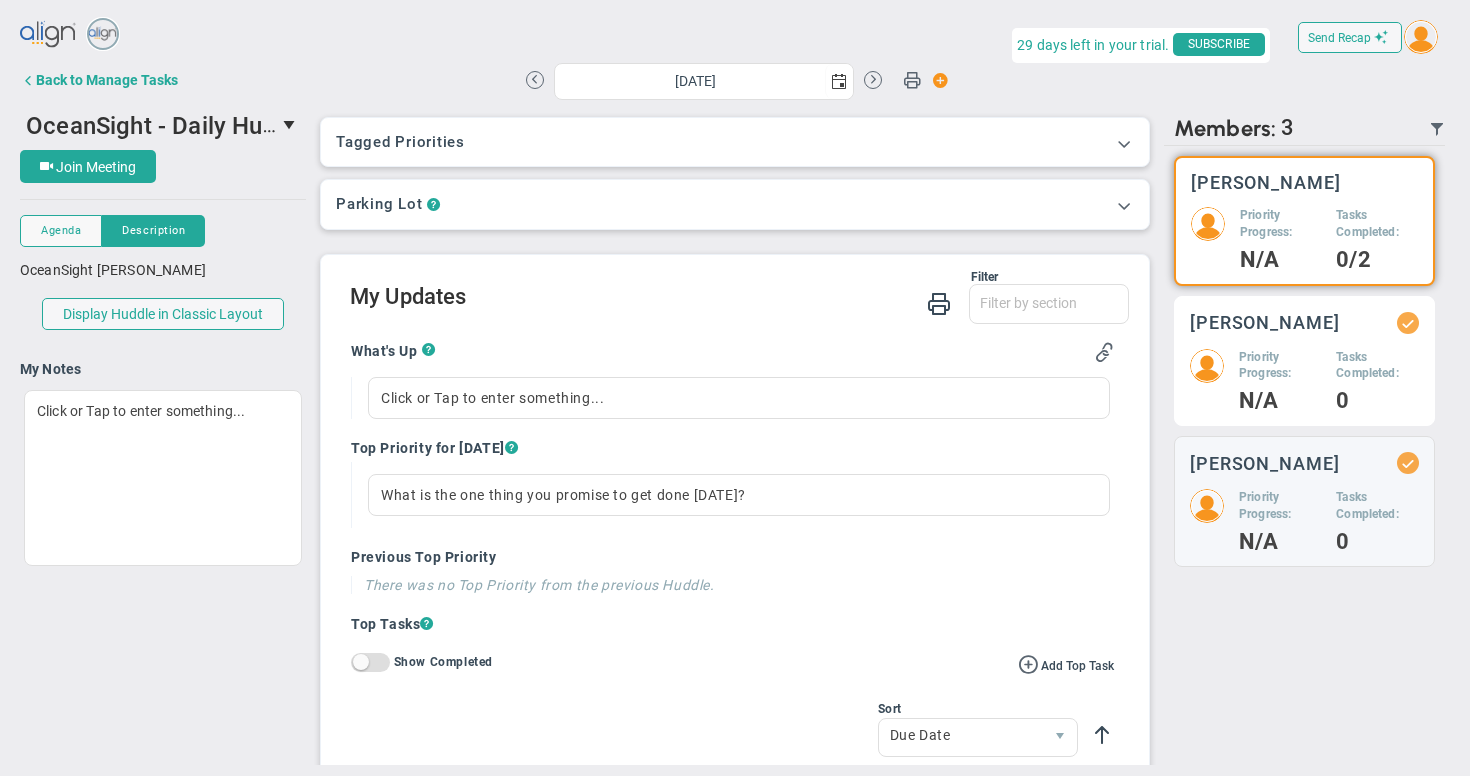click on "[PERSON_NAME]" at bounding box center (1265, 322) 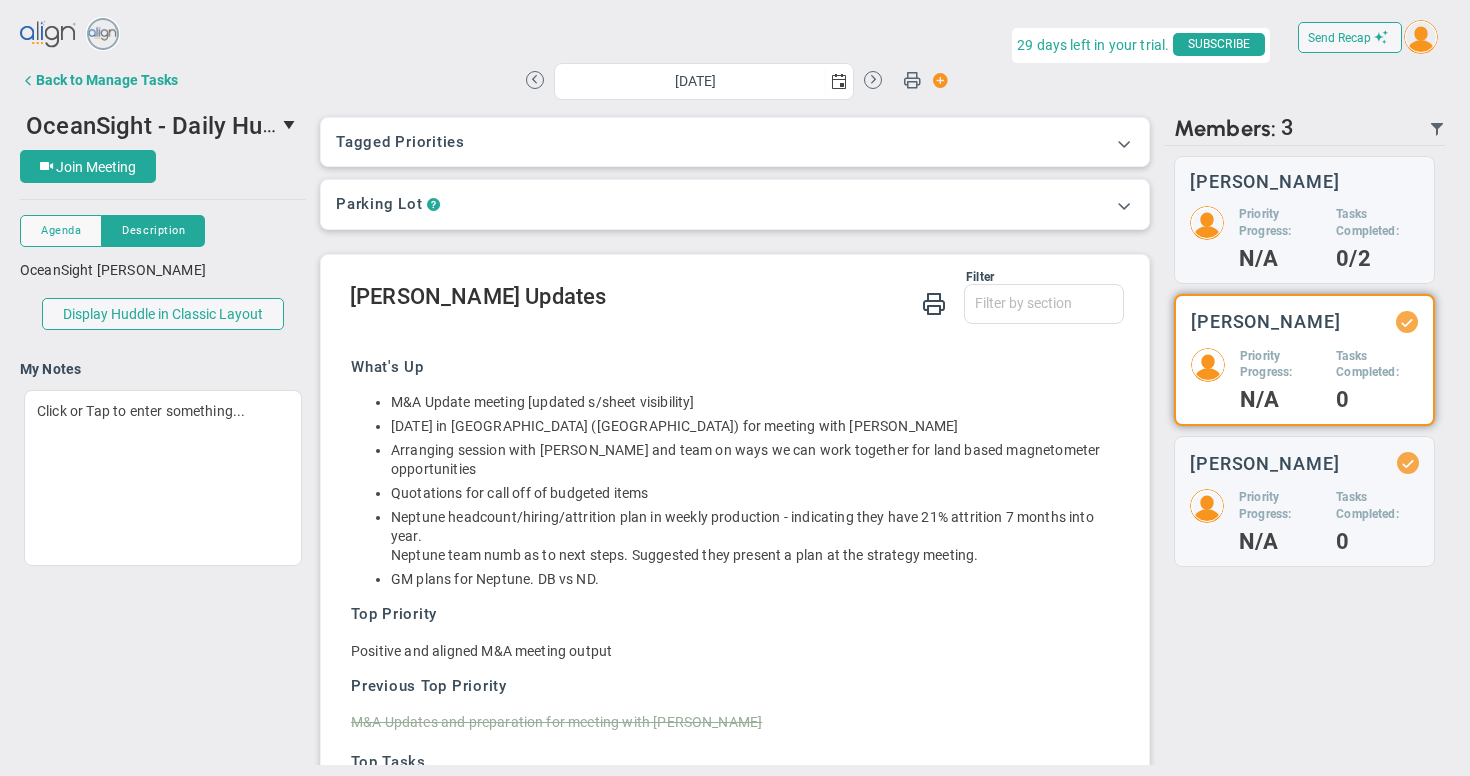 scroll, scrollTop: 164, scrollLeft: 0, axis: vertical 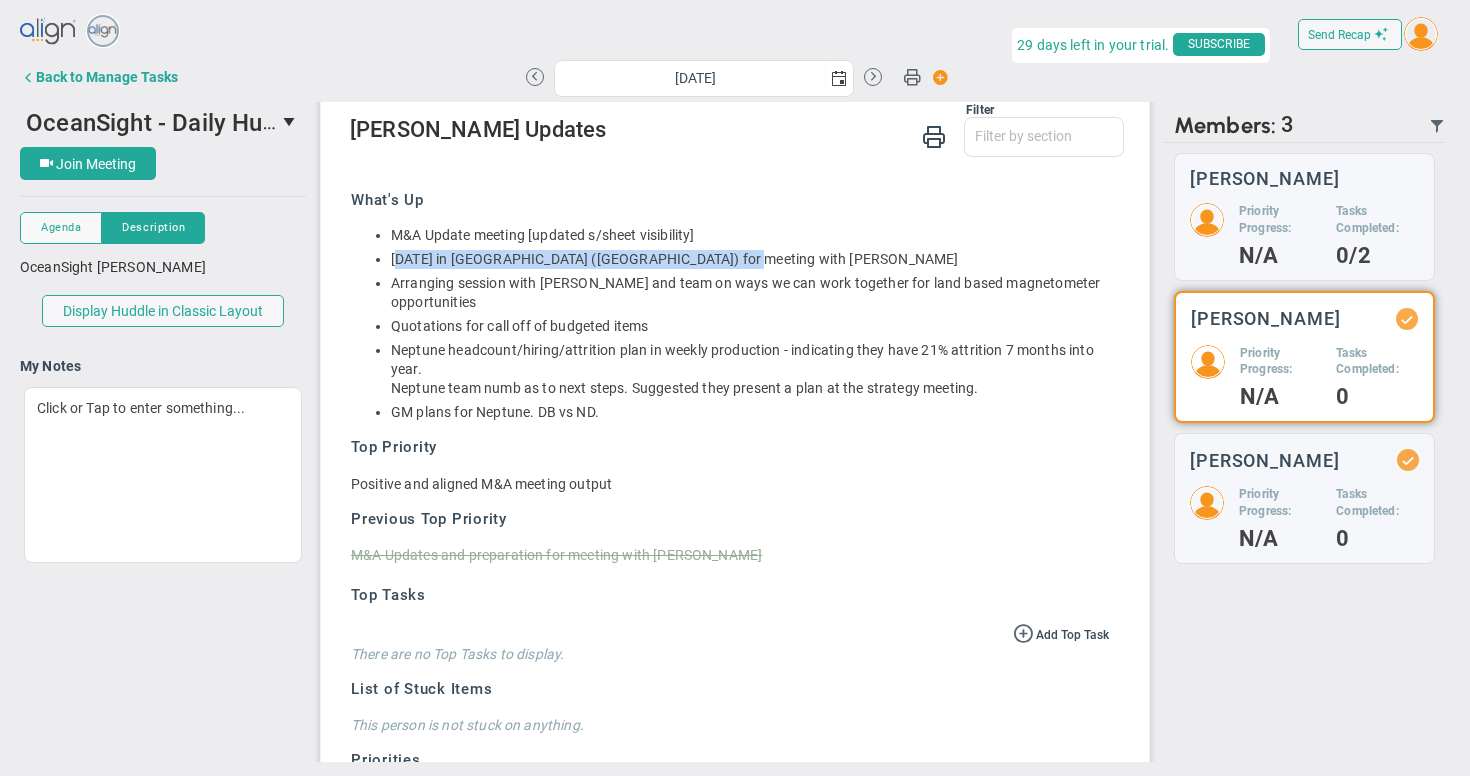 drag, startPoint x: 402, startPoint y: 259, endPoint x: 725, endPoint y: 264, distance: 323.0387 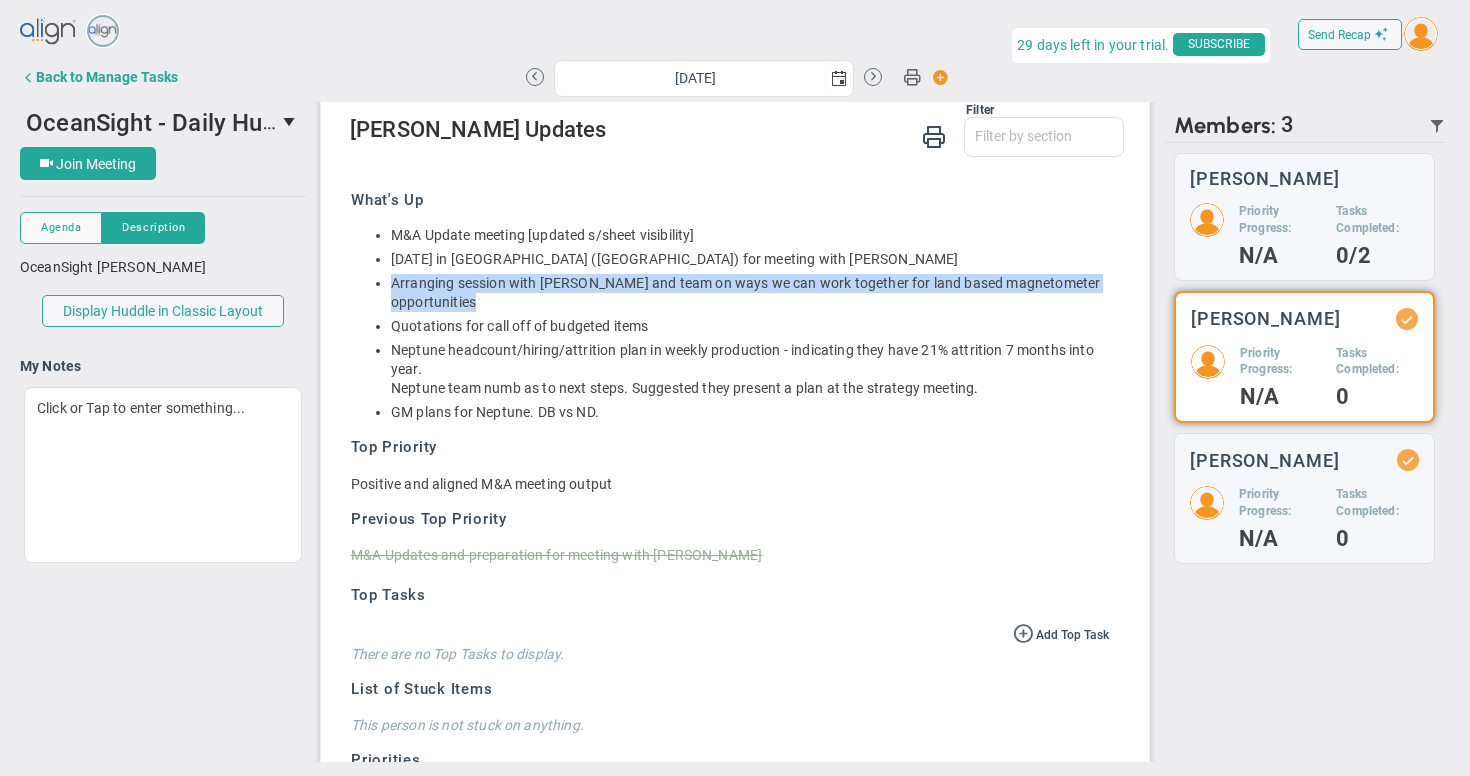 drag, startPoint x: 398, startPoint y: 283, endPoint x: 495, endPoint y: 311, distance: 100.96039 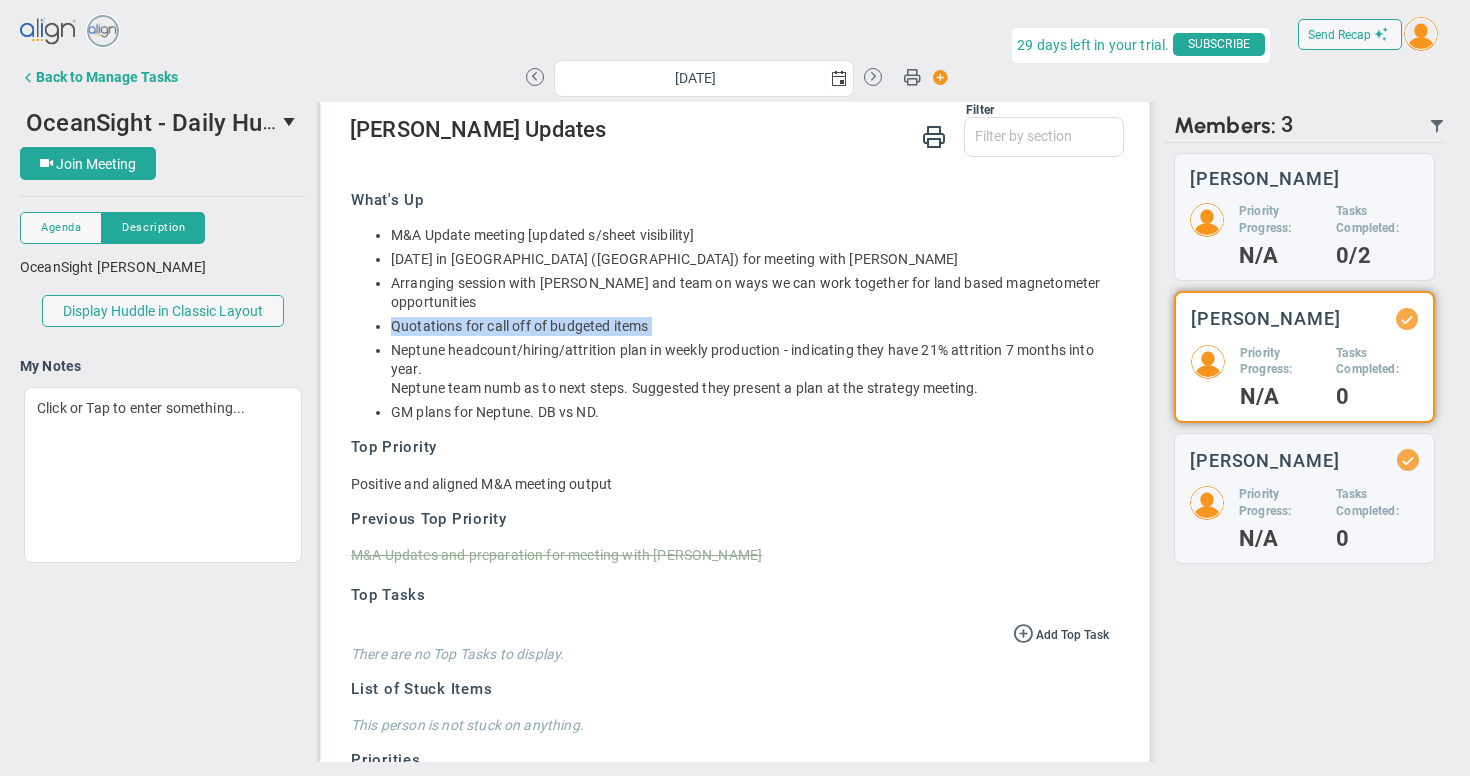 drag, startPoint x: 390, startPoint y: 322, endPoint x: 720, endPoint y: 336, distance: 330.29684 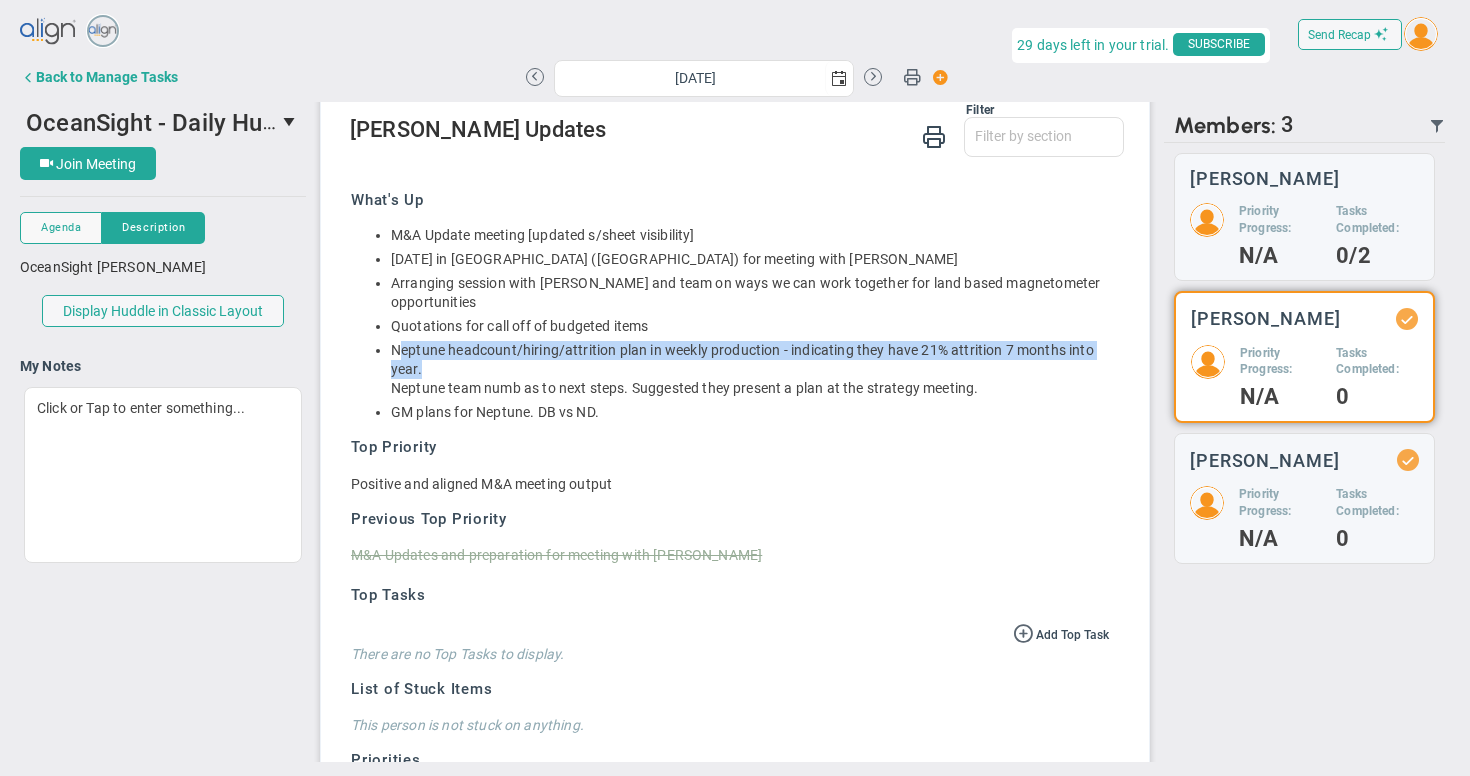 drag, startPoint x: 399, startPoint y: 352, endPoint x: 456, endPoint y: 373, distance: 60.74537 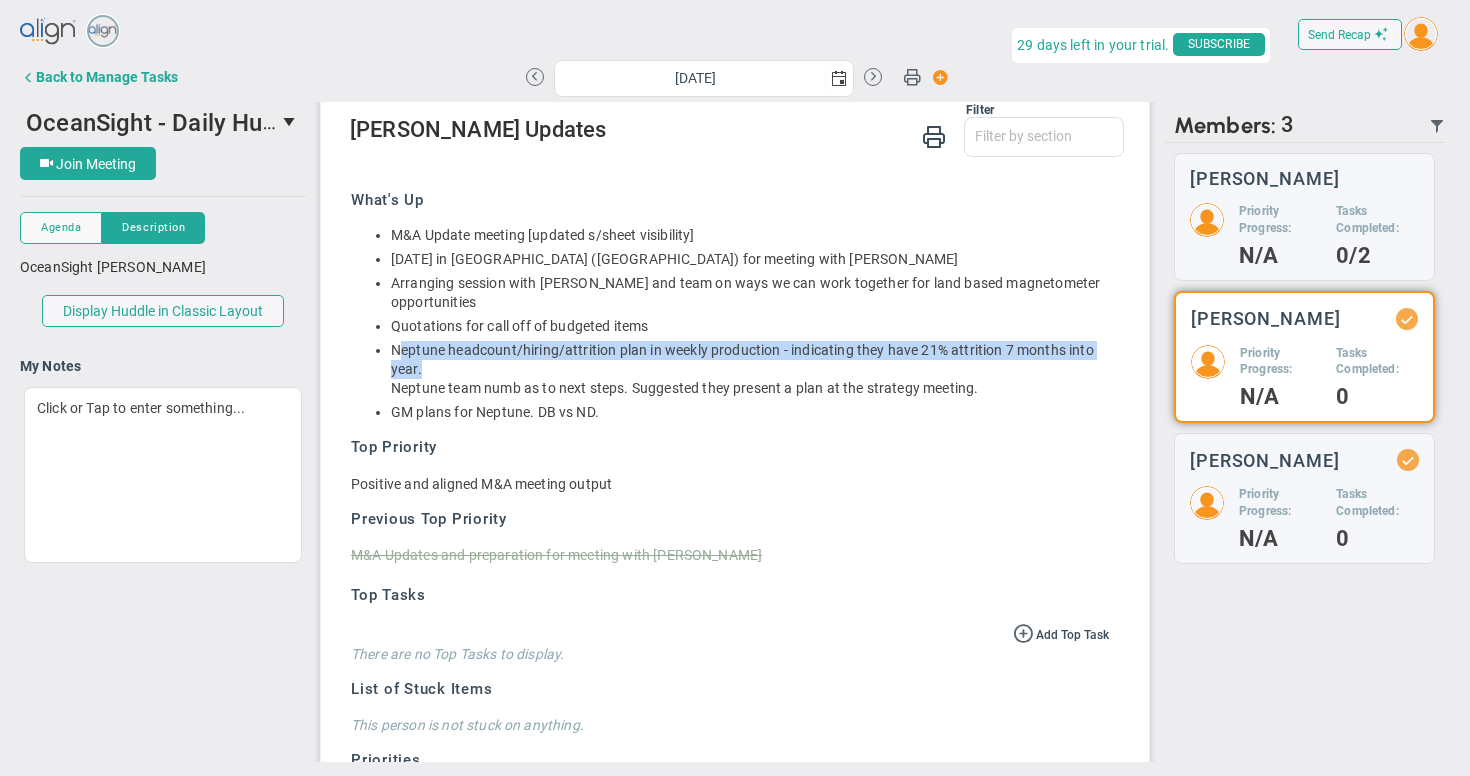 drag, startPoint x: 397, startPoint y: 408, endPoint x: 690, endPoint y: 419, distance: 293.20642 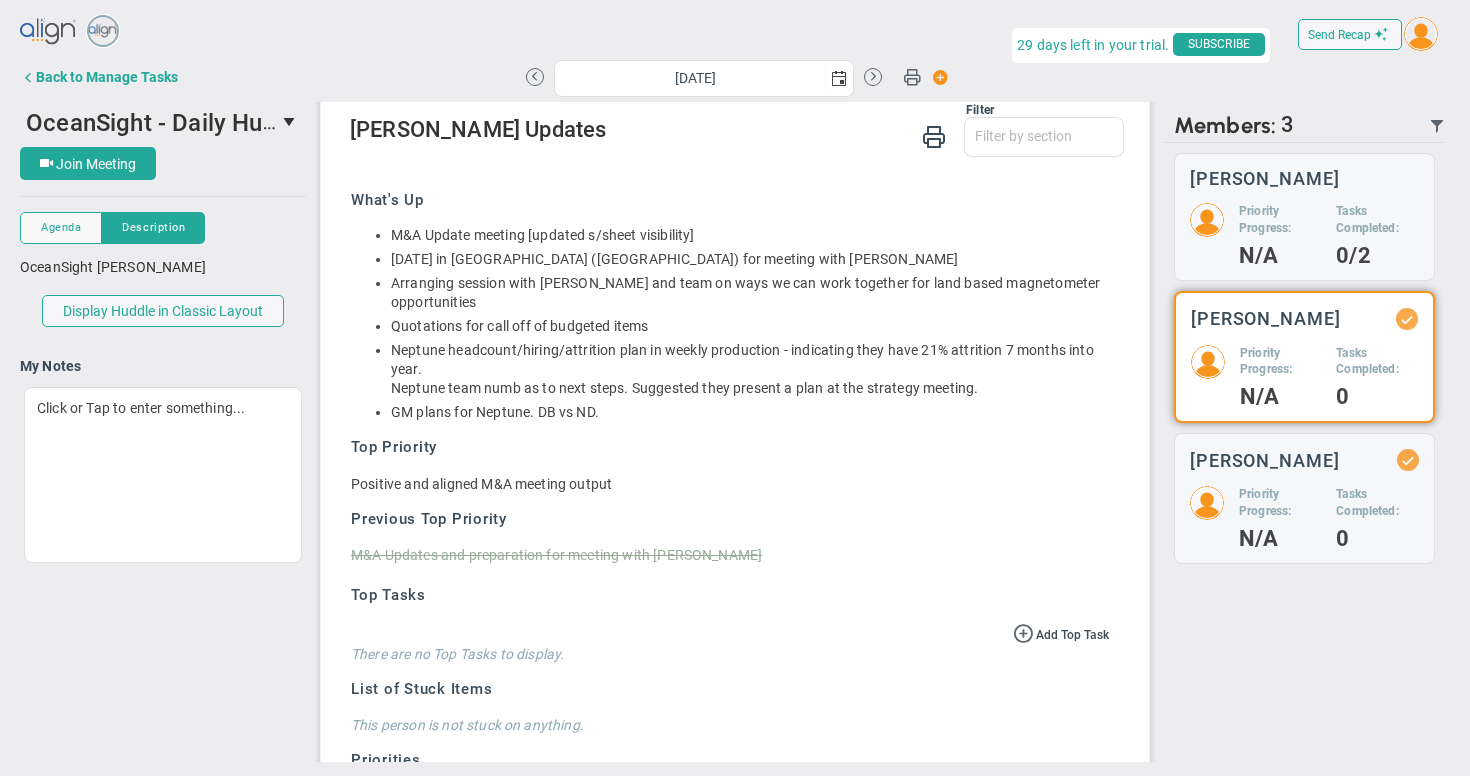 drag, startPoint x: 690, startPoint y: 419, endPoint x: 649, endPoint y: 418, distance: 41.01219 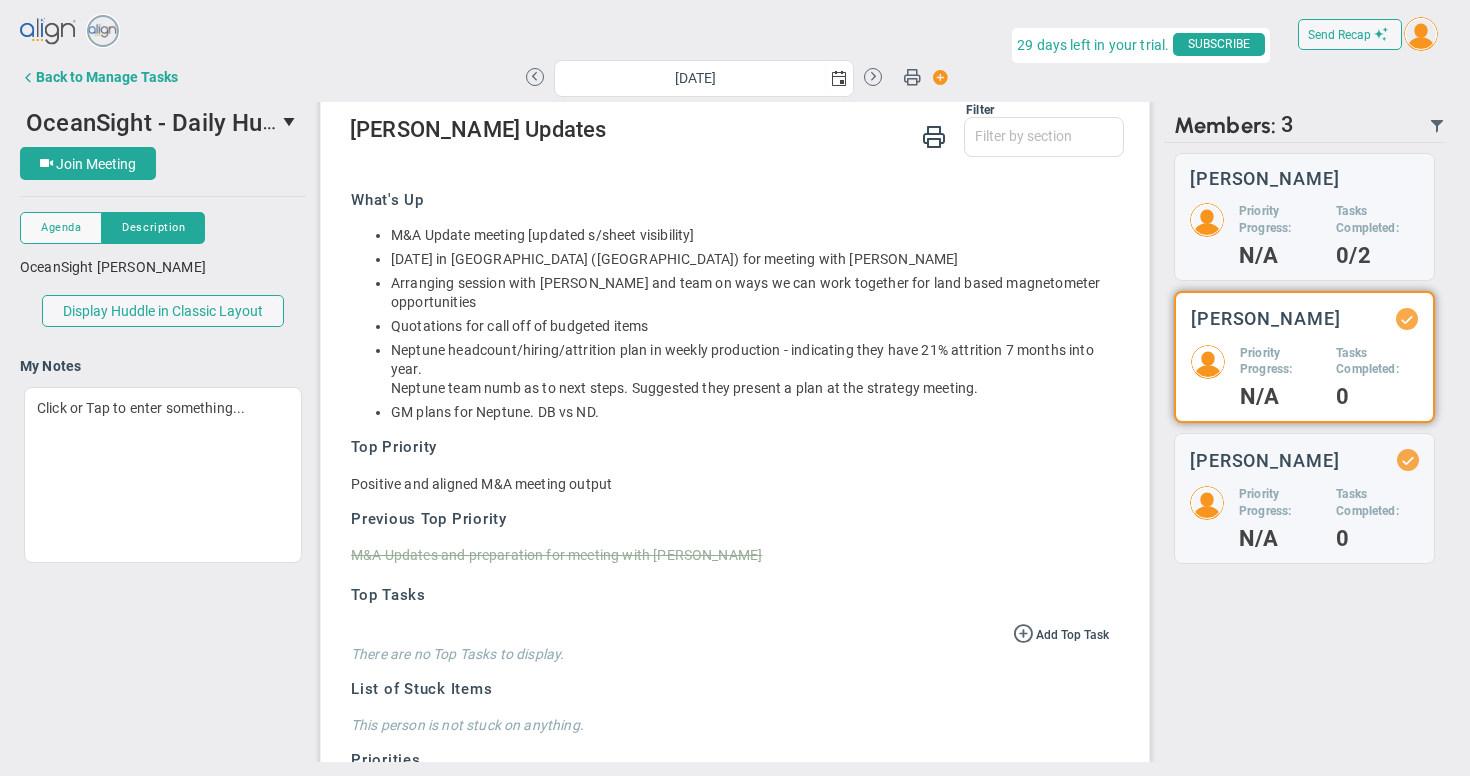 drag, startPoint x: 629, startPoint y: 418, endPoint x: 379, endPoint y: 380, distance: 252.8715 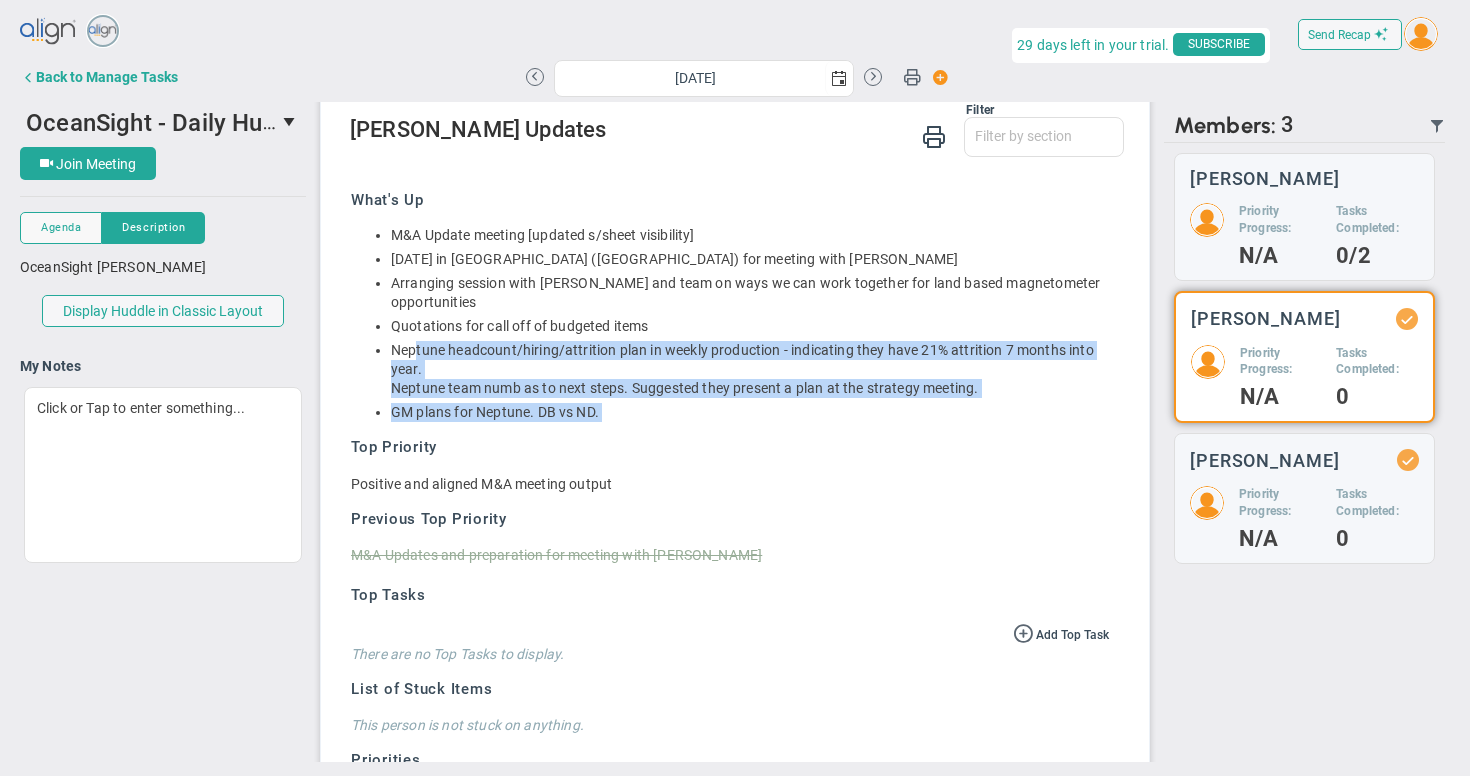 drag, startPoint x: 649, startPoint y: 426, endPoint x: 425, endPoint y: 355, distance: 234.98297 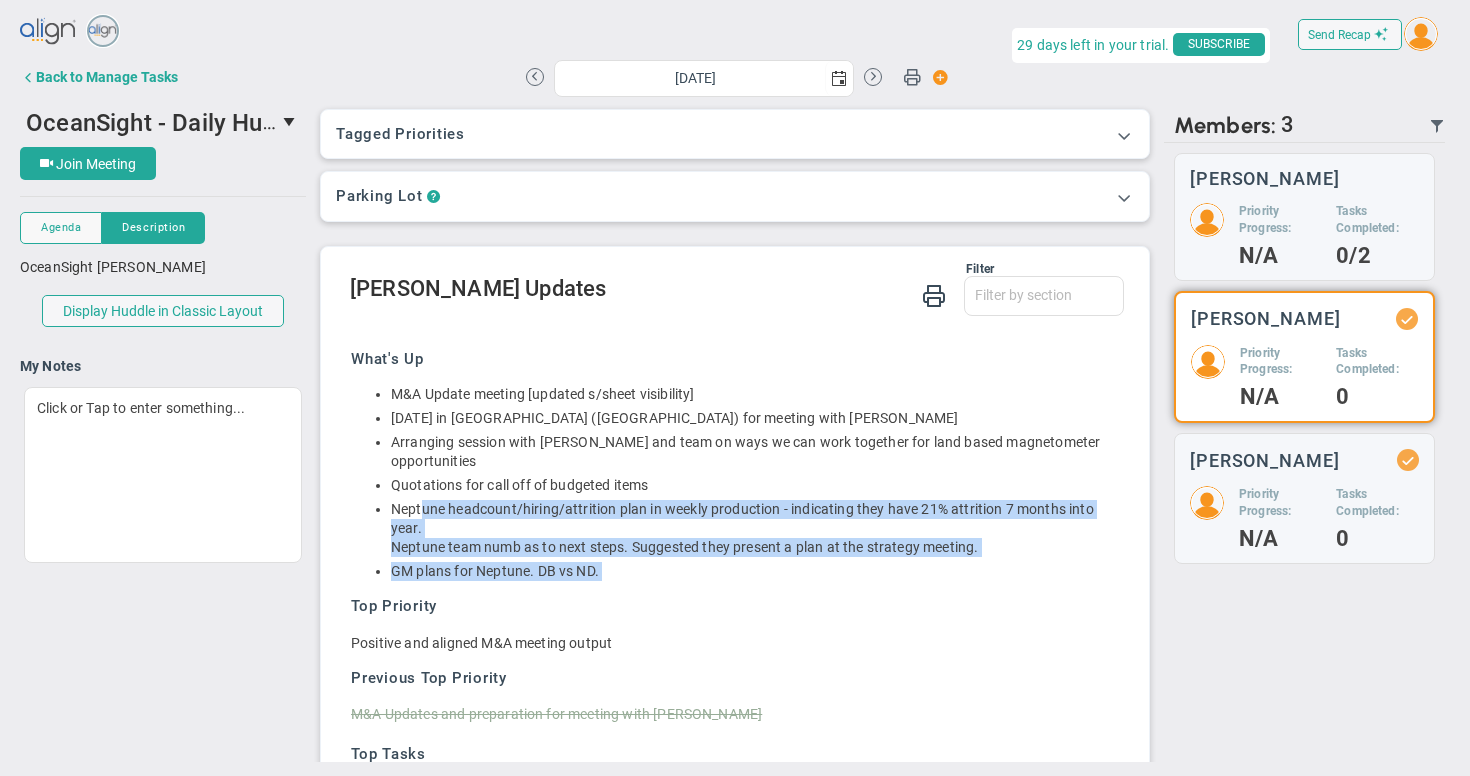 scroll, scrollTop: 0, scrollLeft: 0, axis: both 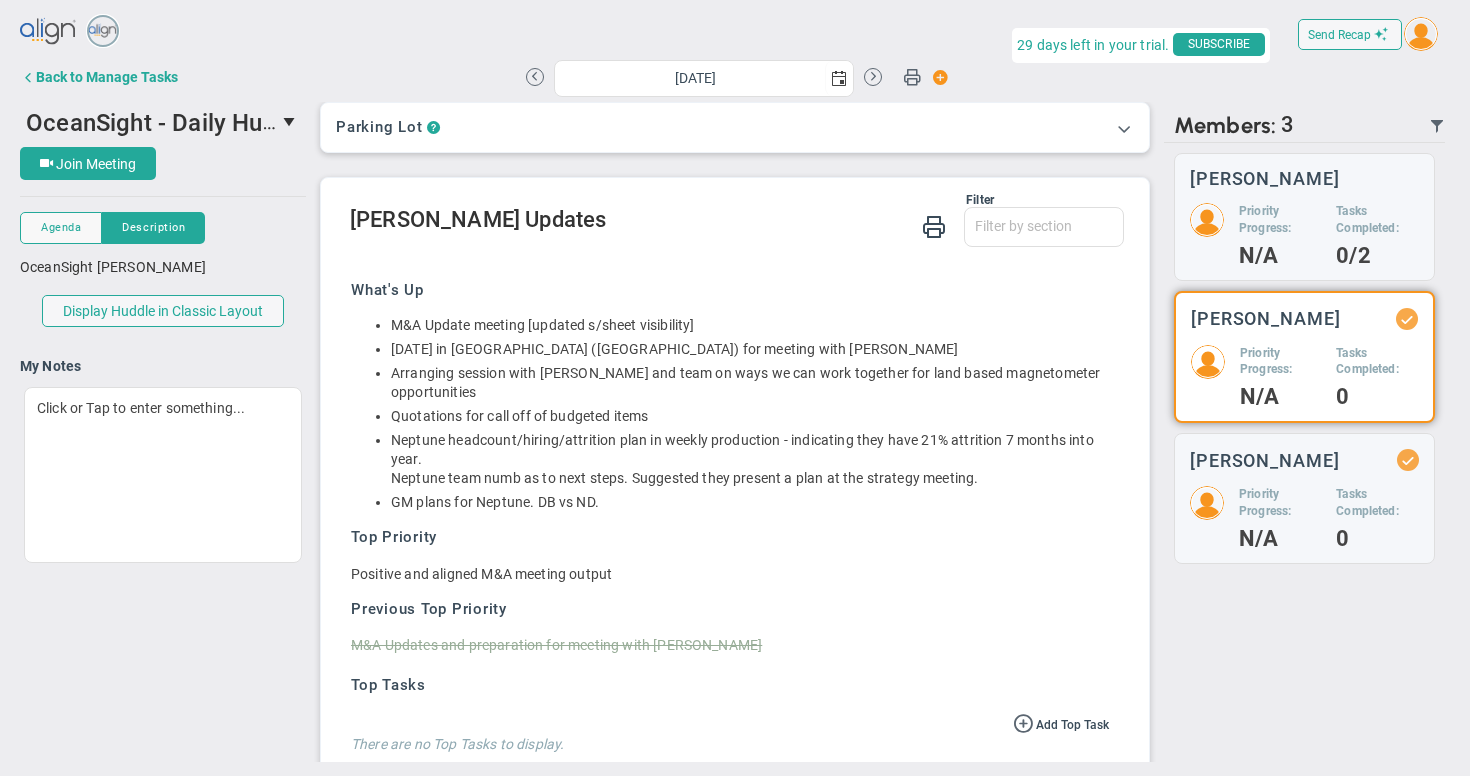 click on "Positive and aligned M&A meeting output" at bounding box center (481, 574) 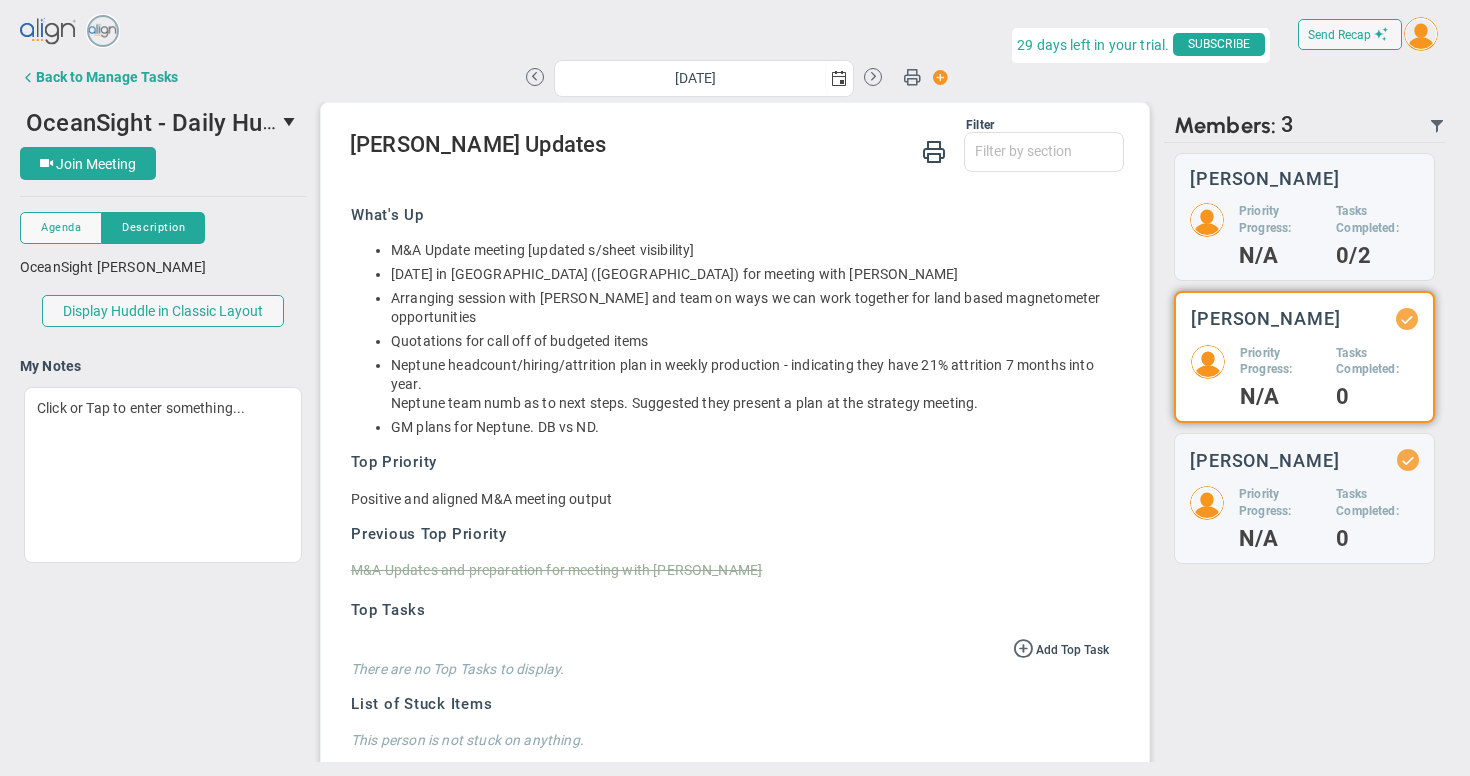 scroll, scrollTop: 251, scrollLeft: 0, axis: vertical 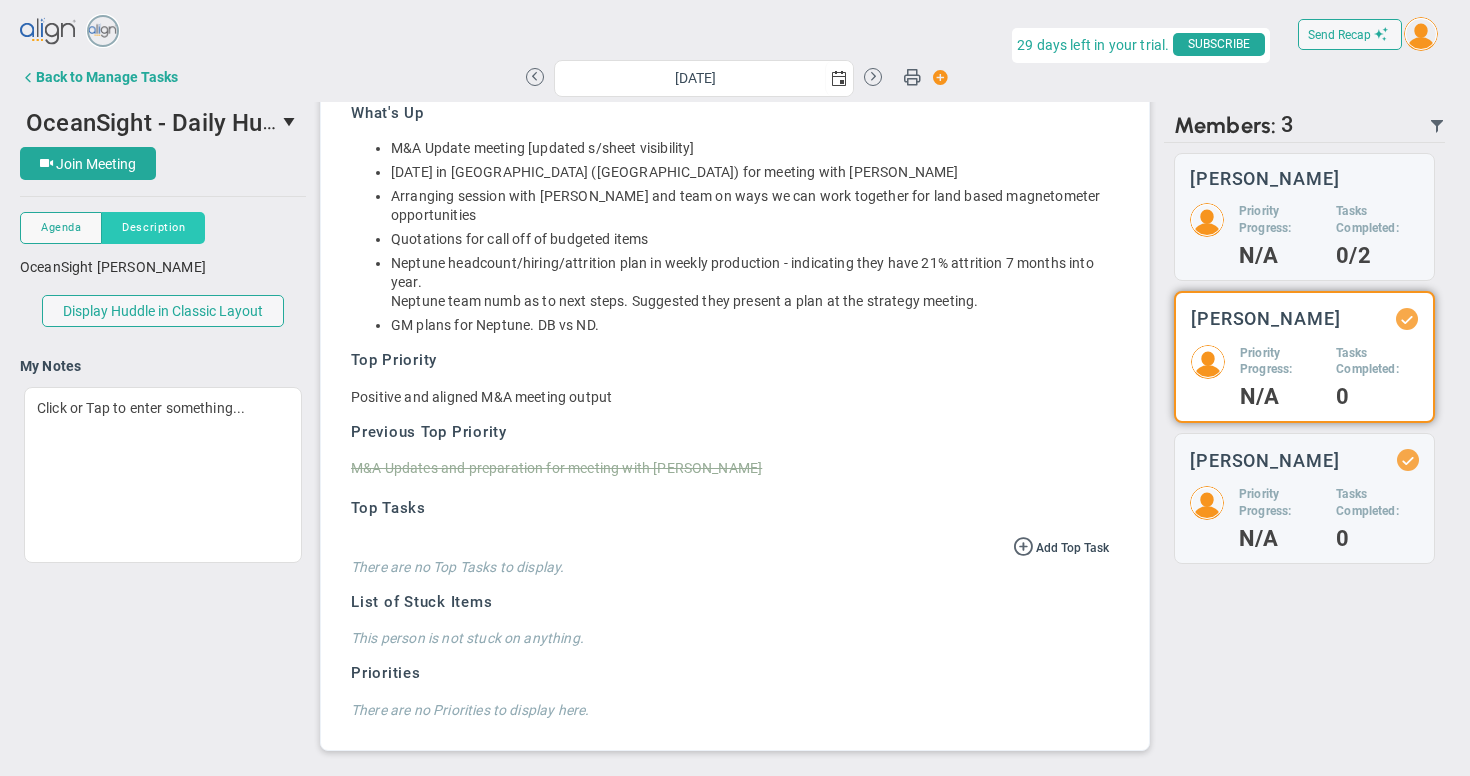click on "Description" at bounding box center (153, 227) 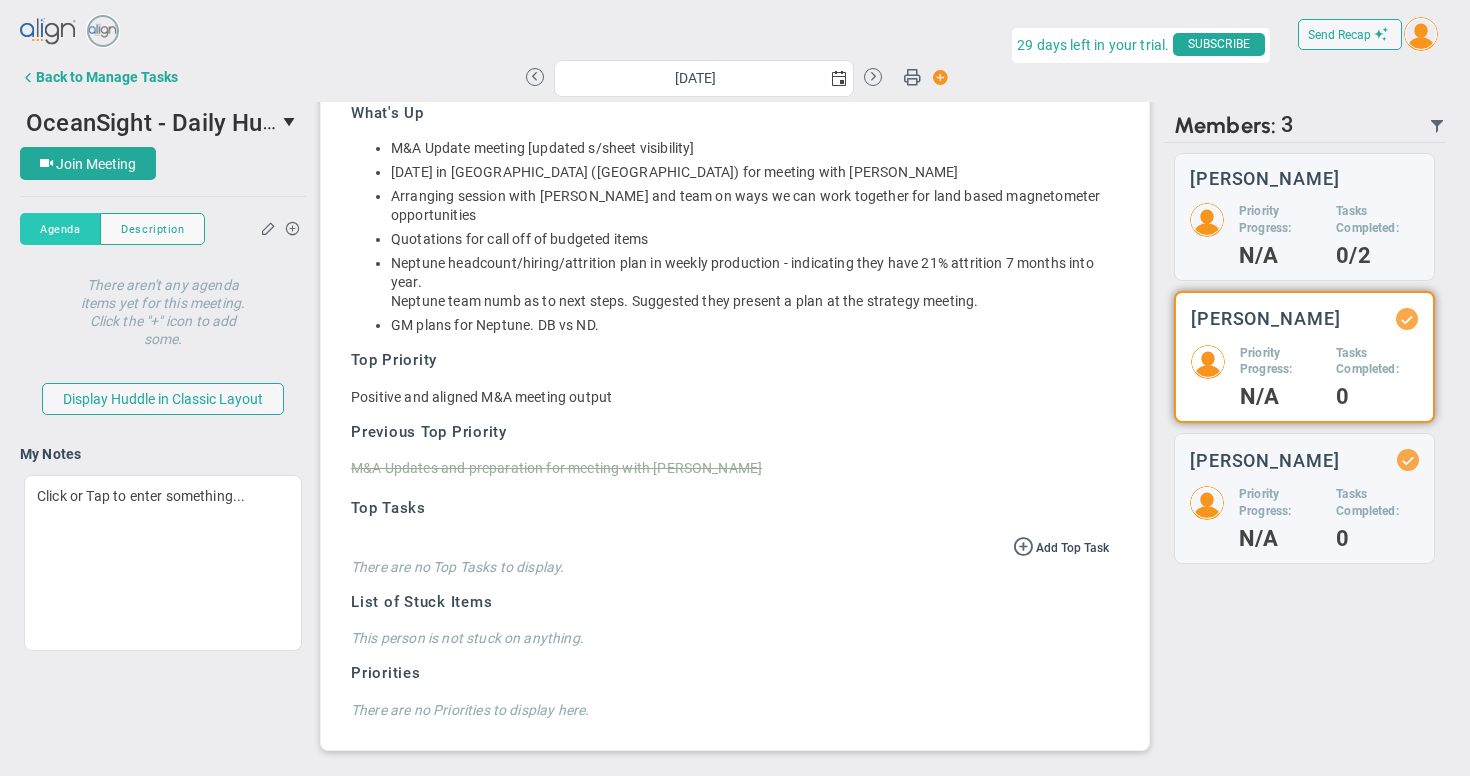 click on "Agenda" at bounding box center (60, 229) 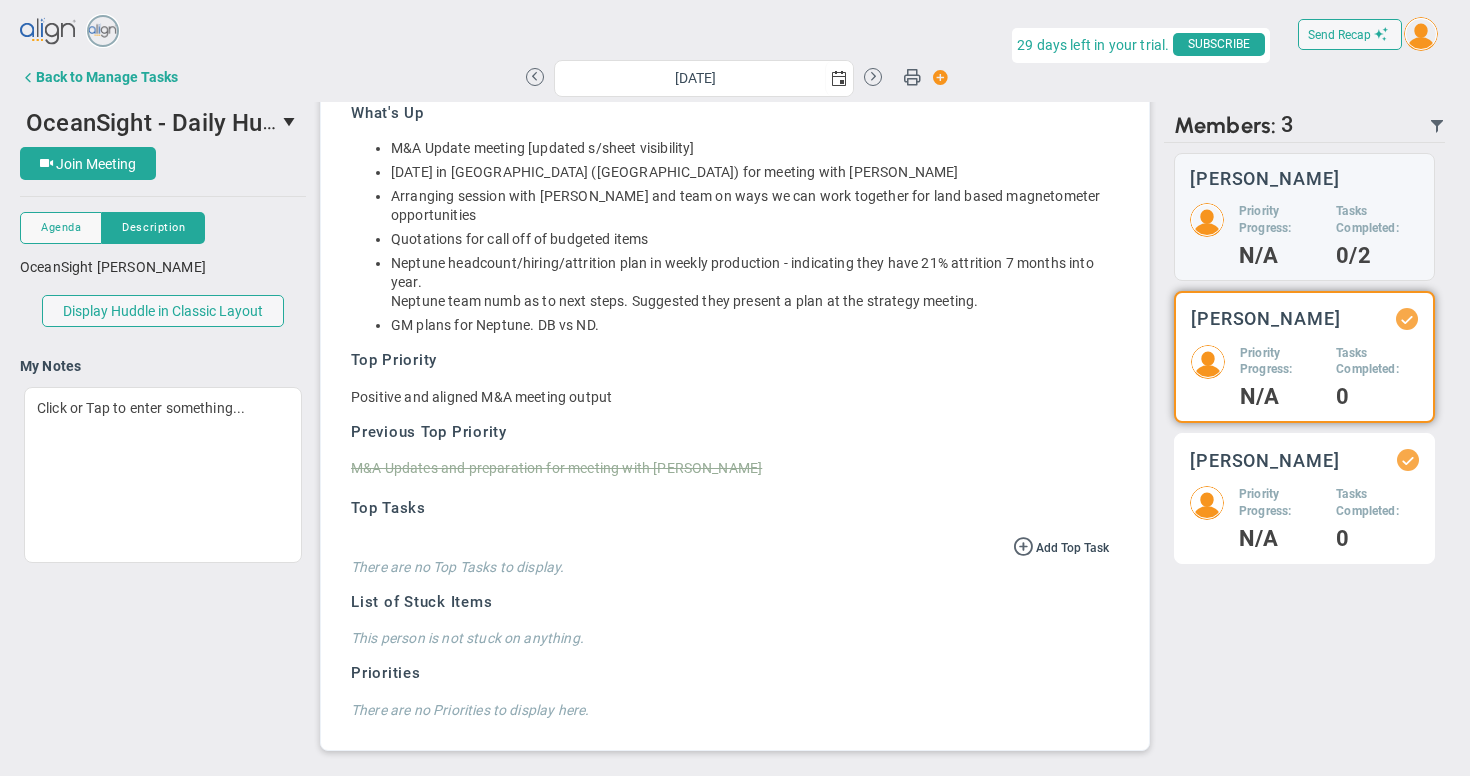 click on "[PERSON_NAME]" at bounding box center (1265, 460) 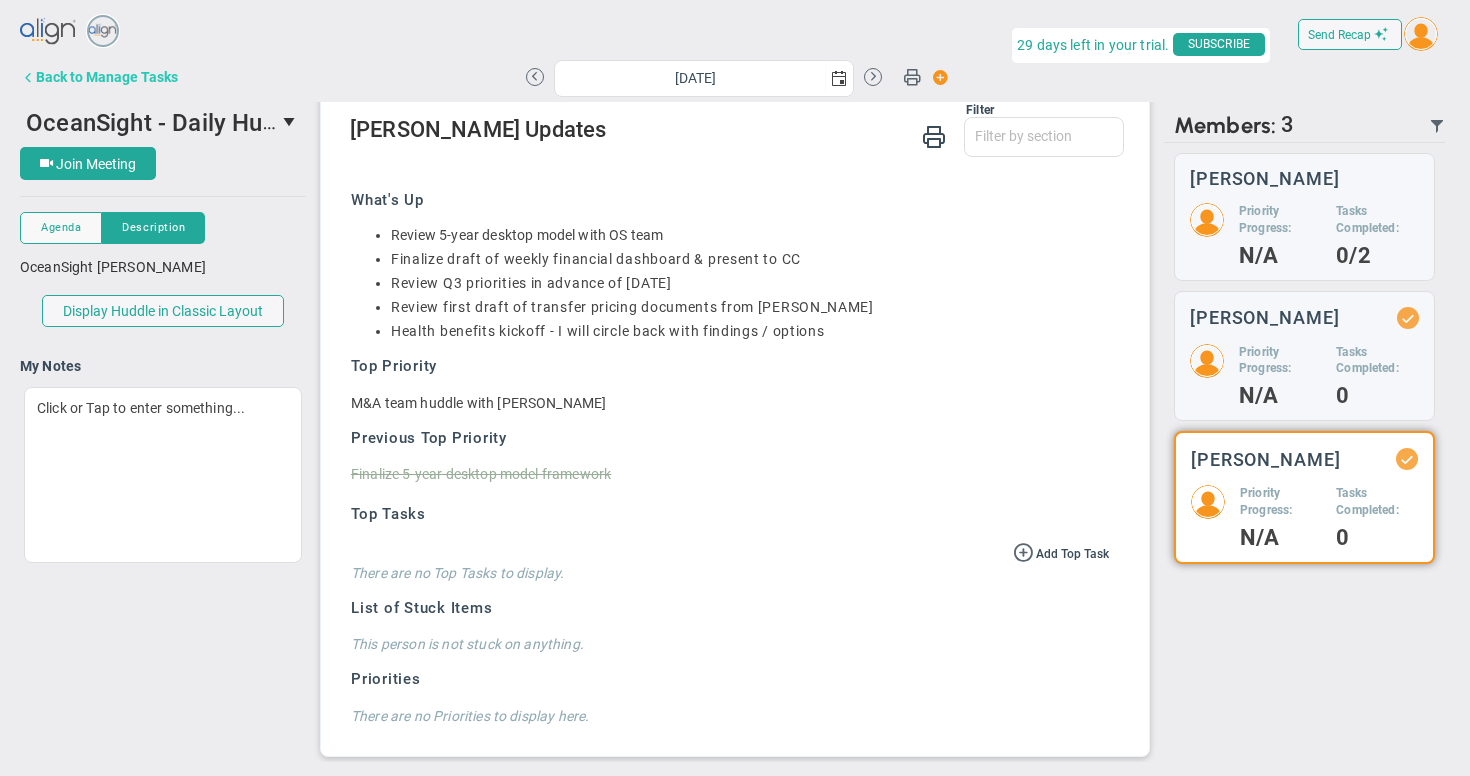 click on "Back to Manage Tasks" at bounding box center [107, 77] 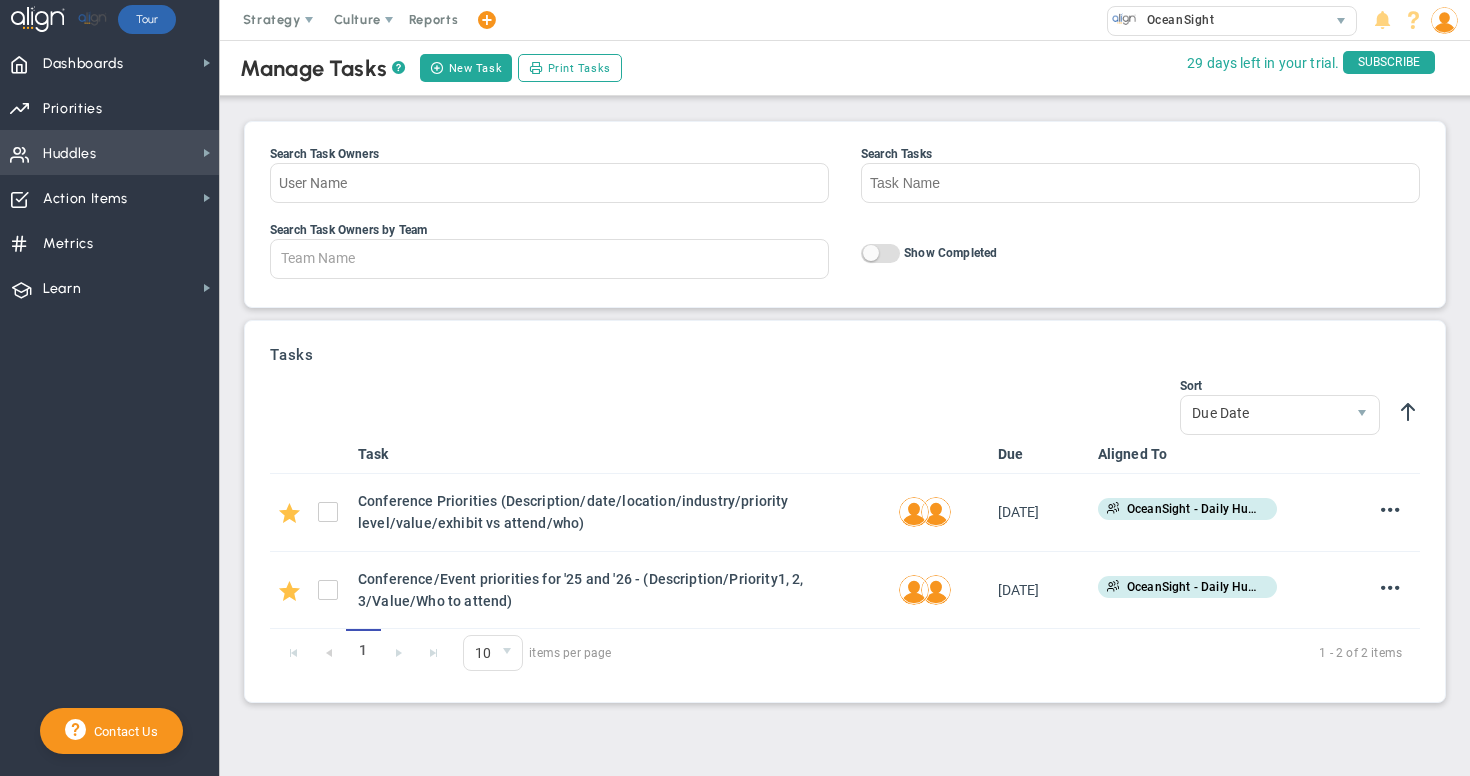 click on "Huddles Huddles" at bounding box center [109, 152] 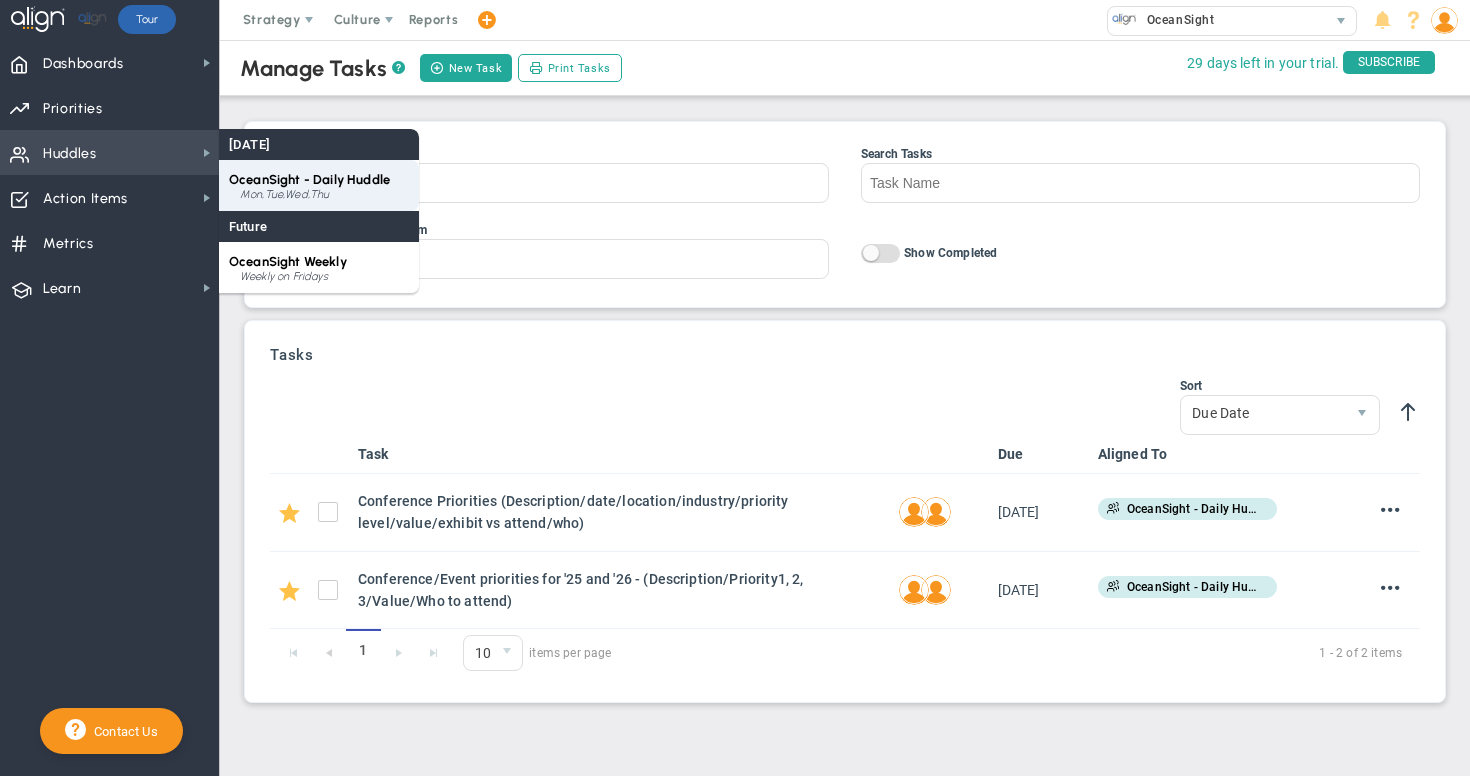 click on "OceanSight - Daily Huddle" at bounding box center [309, 179] 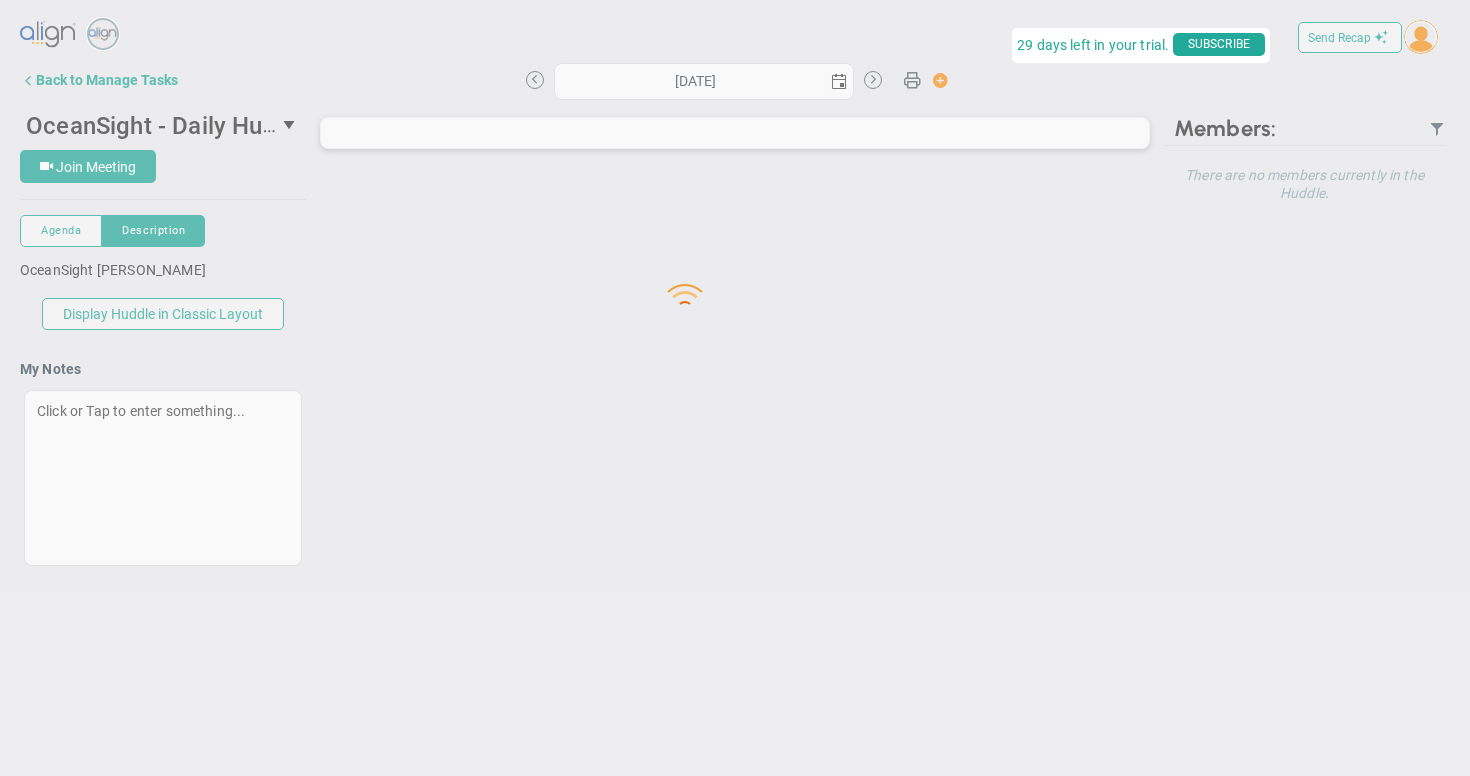 type on "[DATE]" 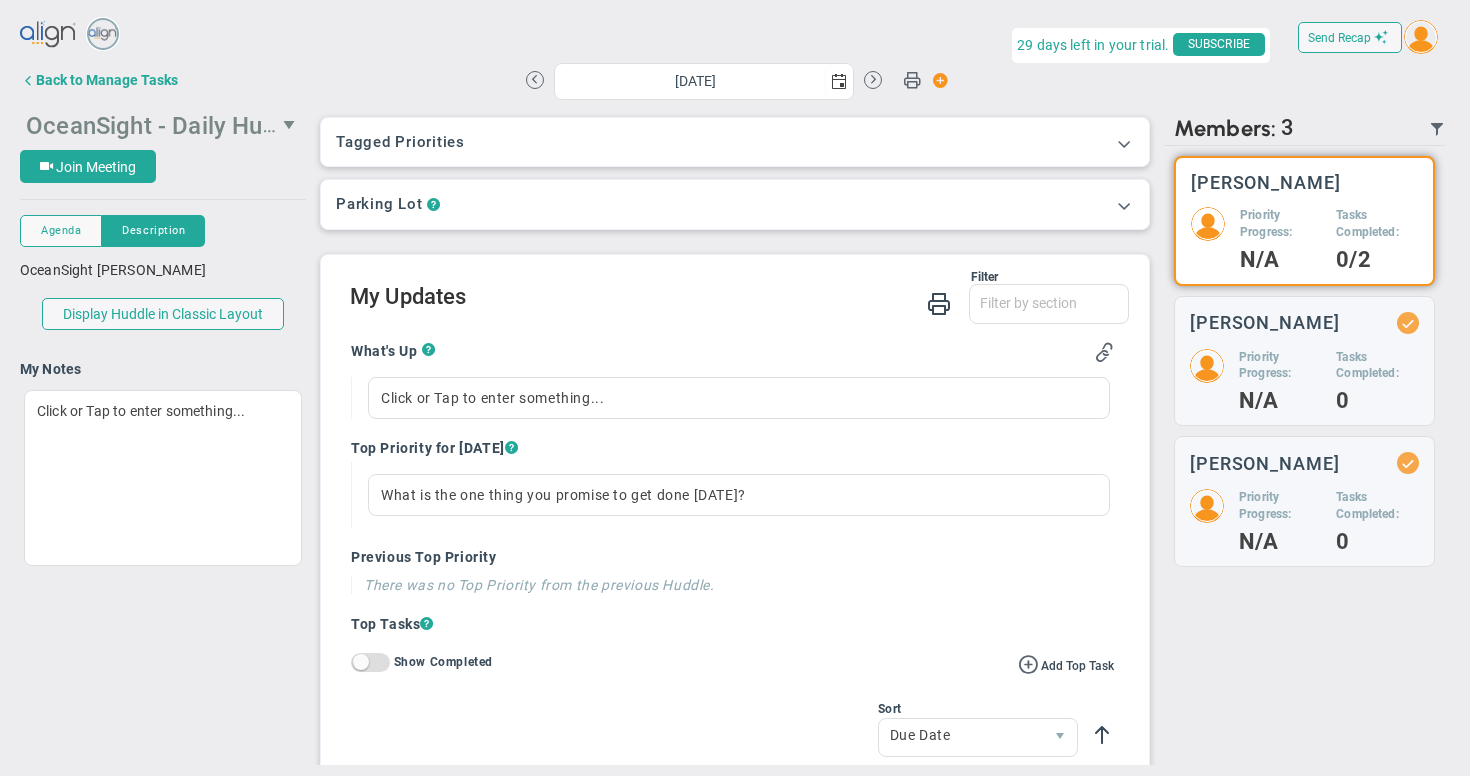click at bounding box center [291, 125] 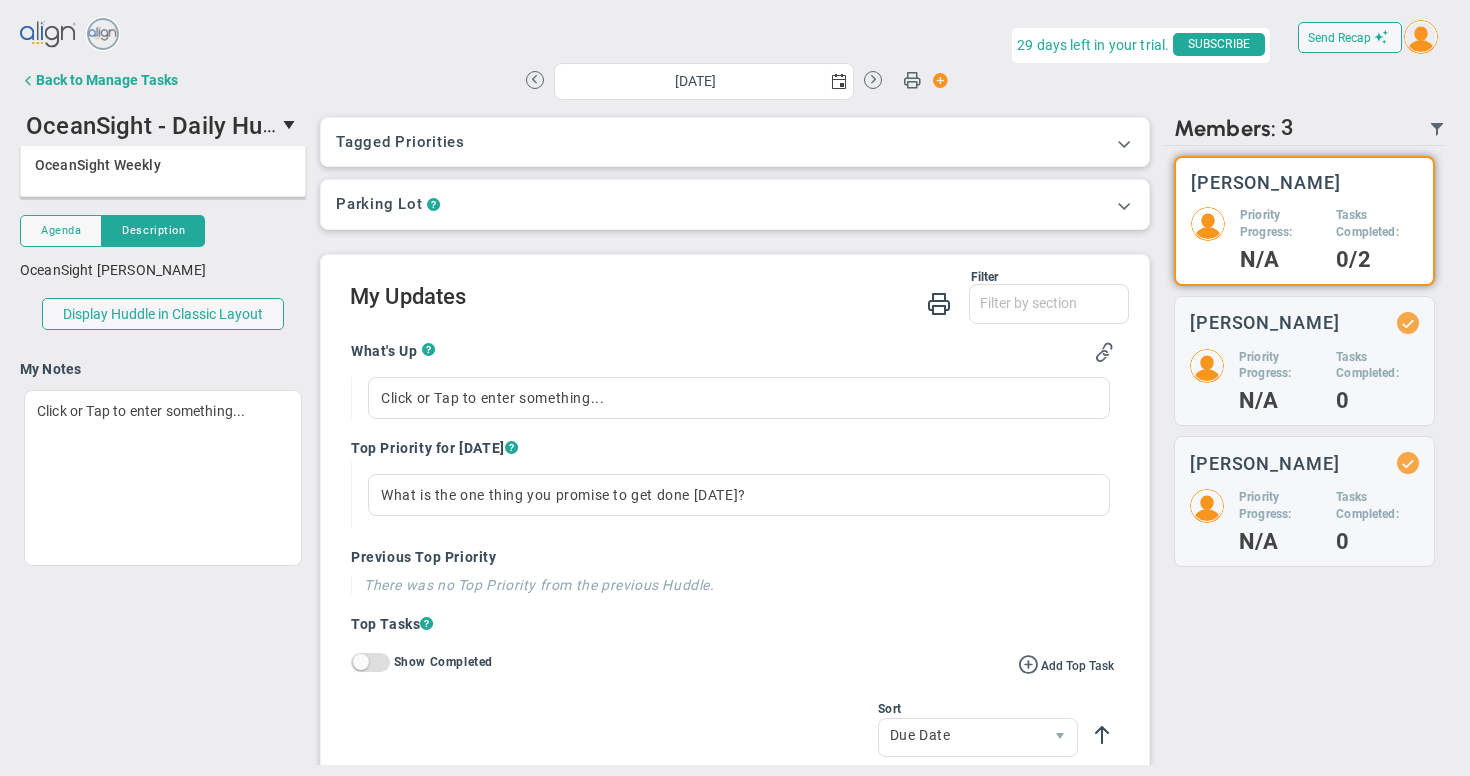 click on "[DATE]
Update Priority Values
Priority" at bounding box center (735, 80) 